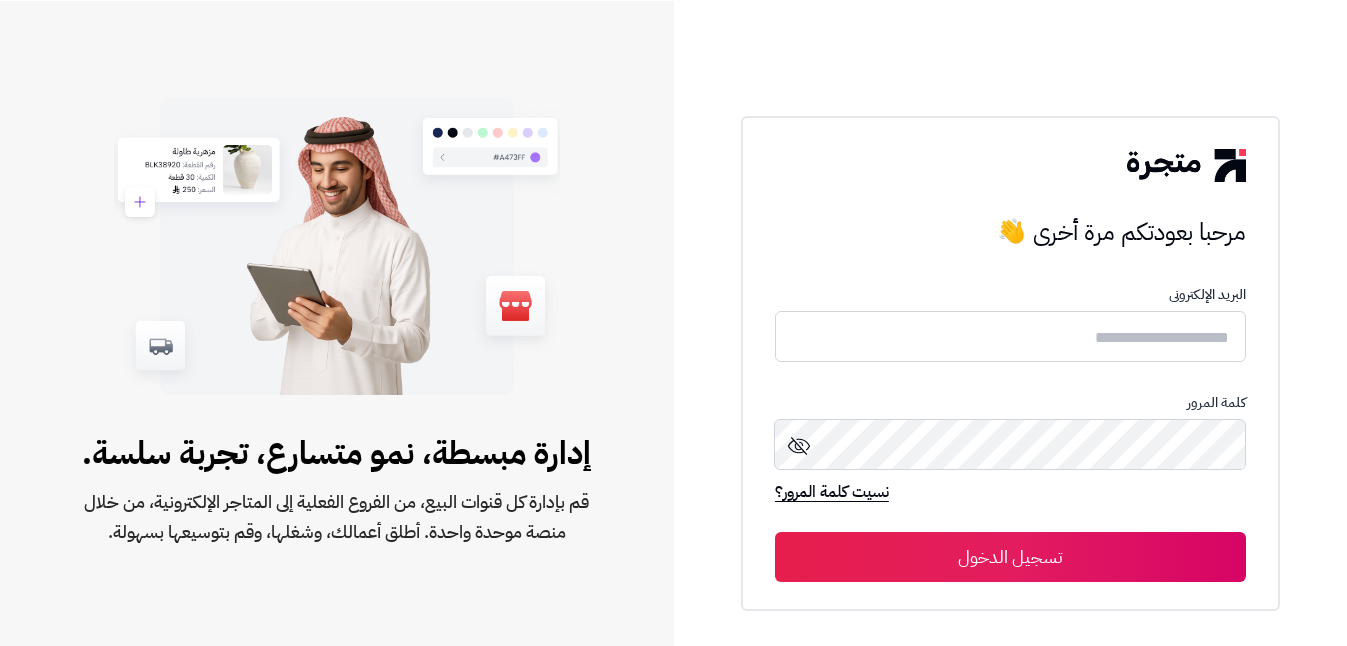 scroll, scrollTop: 0, scrollLeft: 0, axis: both 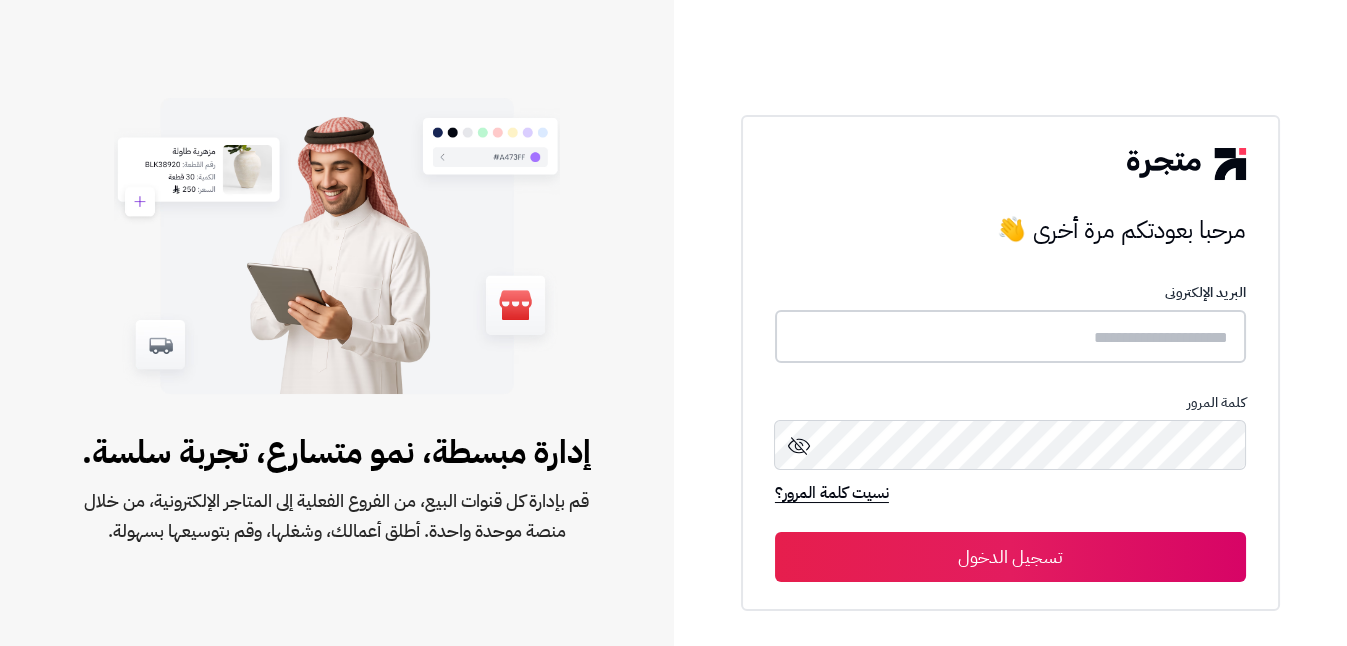 type on "**********" 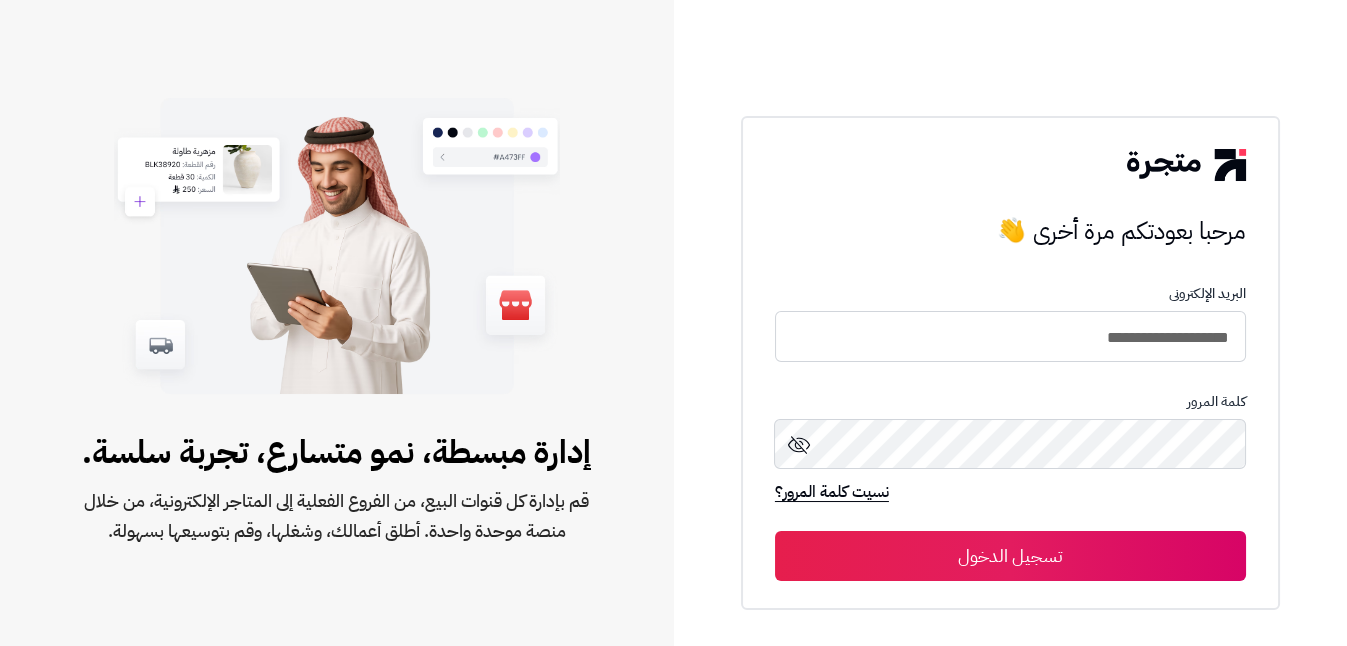 click on "تسجيل الدخول" at bounding box center [1010, 556] 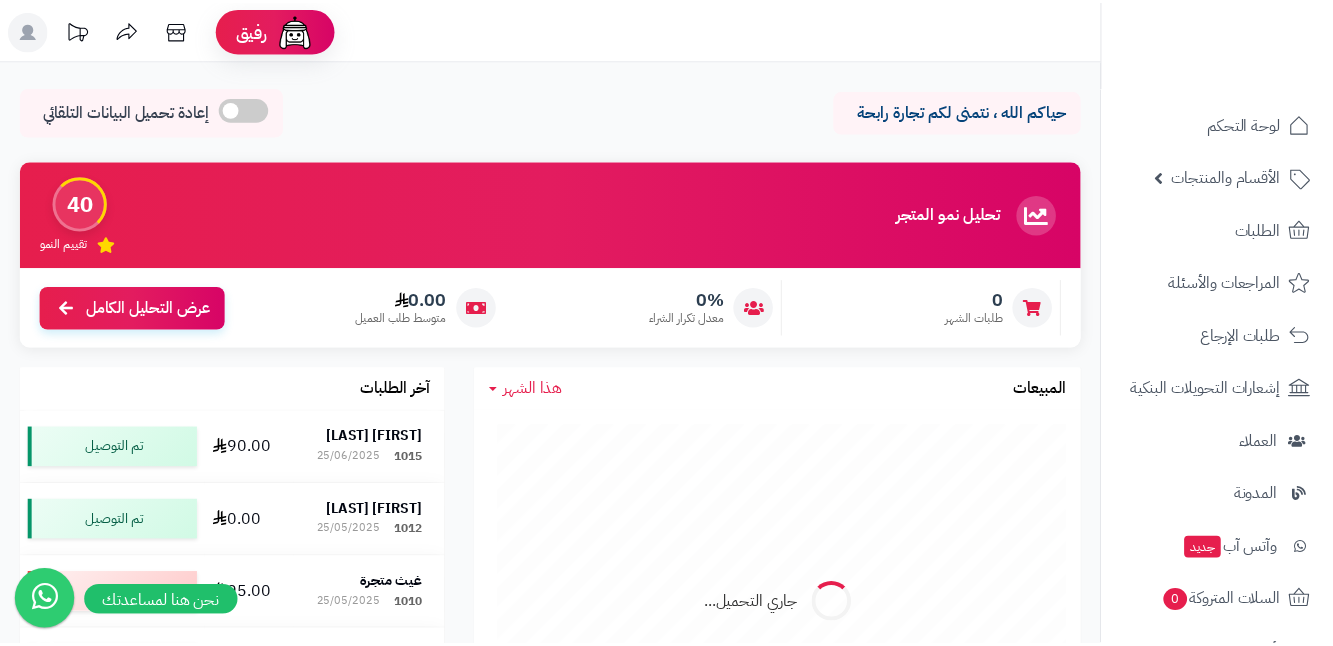 scroll, scrollTop: 0, scrollLeft: 0, axis: both 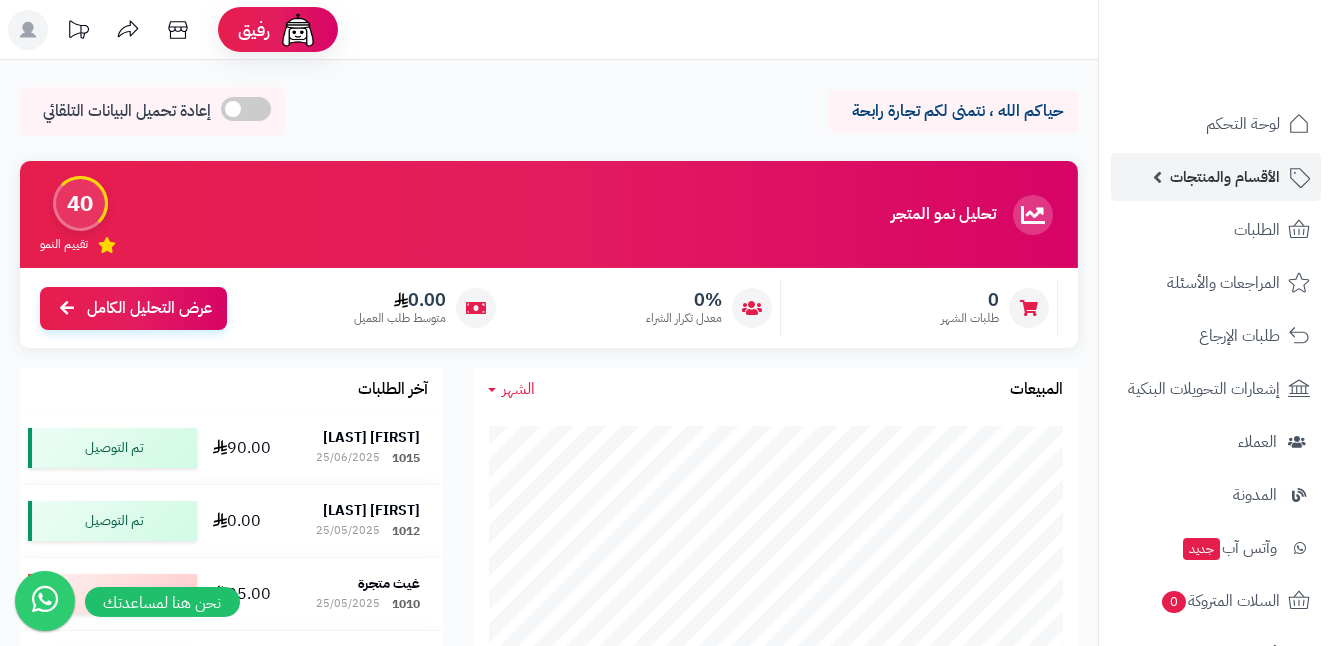 click on "الأقسام والمنتجات" at bounding box center [1216, 177] 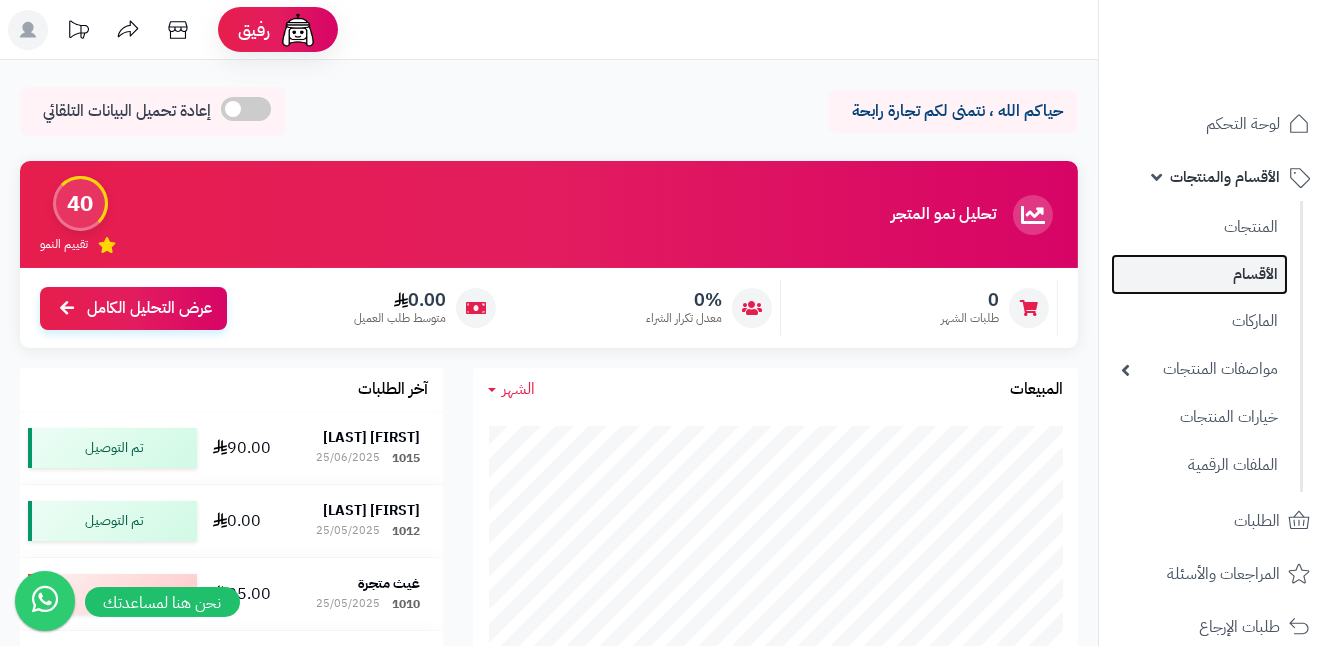 click on "الأقسام" at bounding box center (1199, 274) 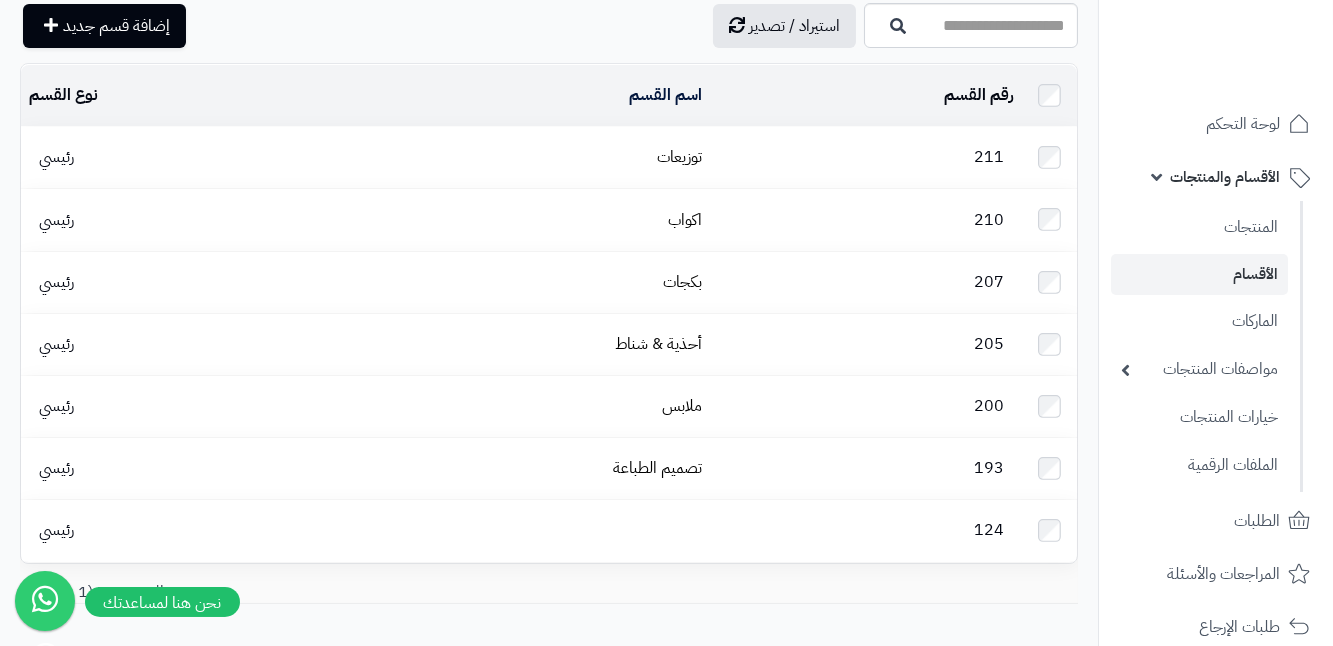 scroll, scrollTop: 90, scrollLeft: 0, axis: vertical 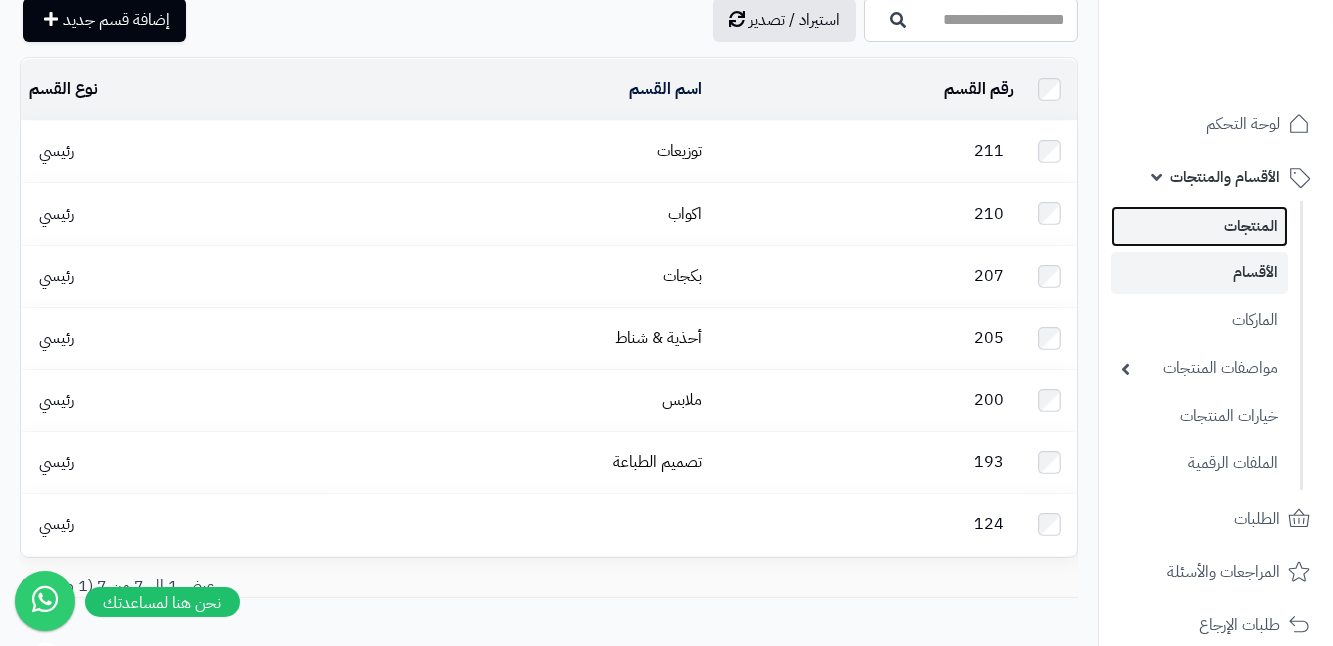 click on "المنتجات" at bounding box center [1199, 226] 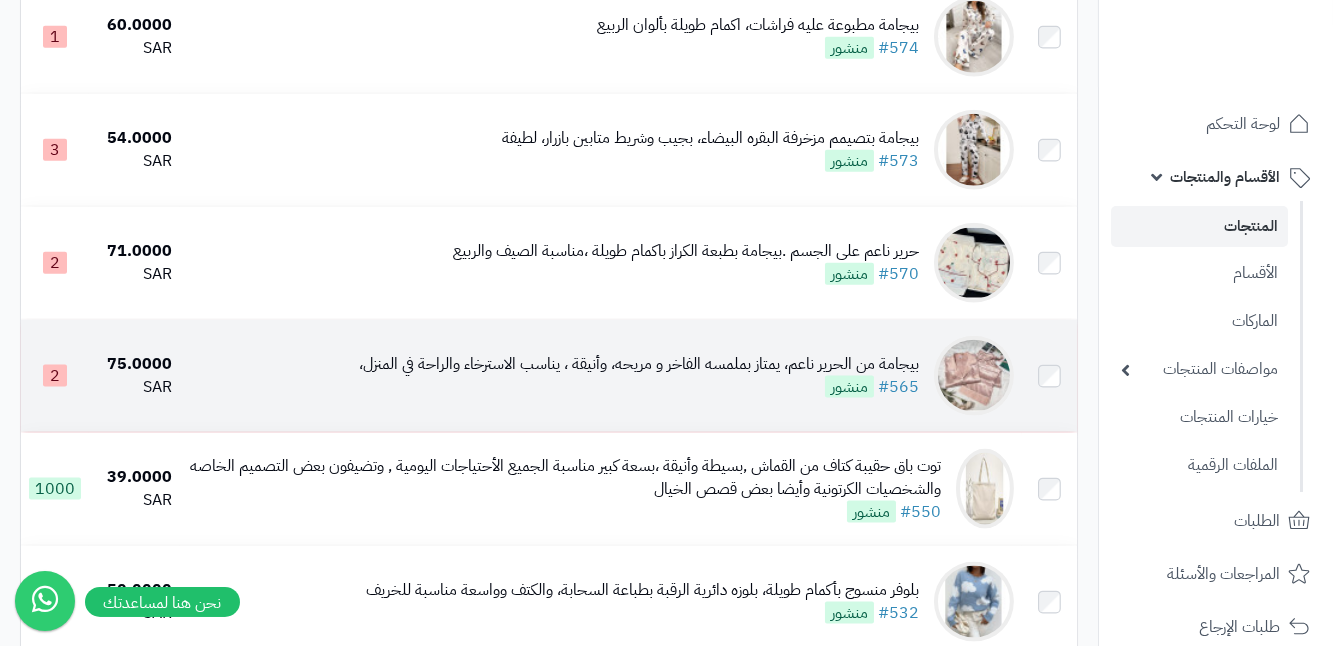 scroll, scrollTop: 5090, scrollLeft: 0, axis: vertical 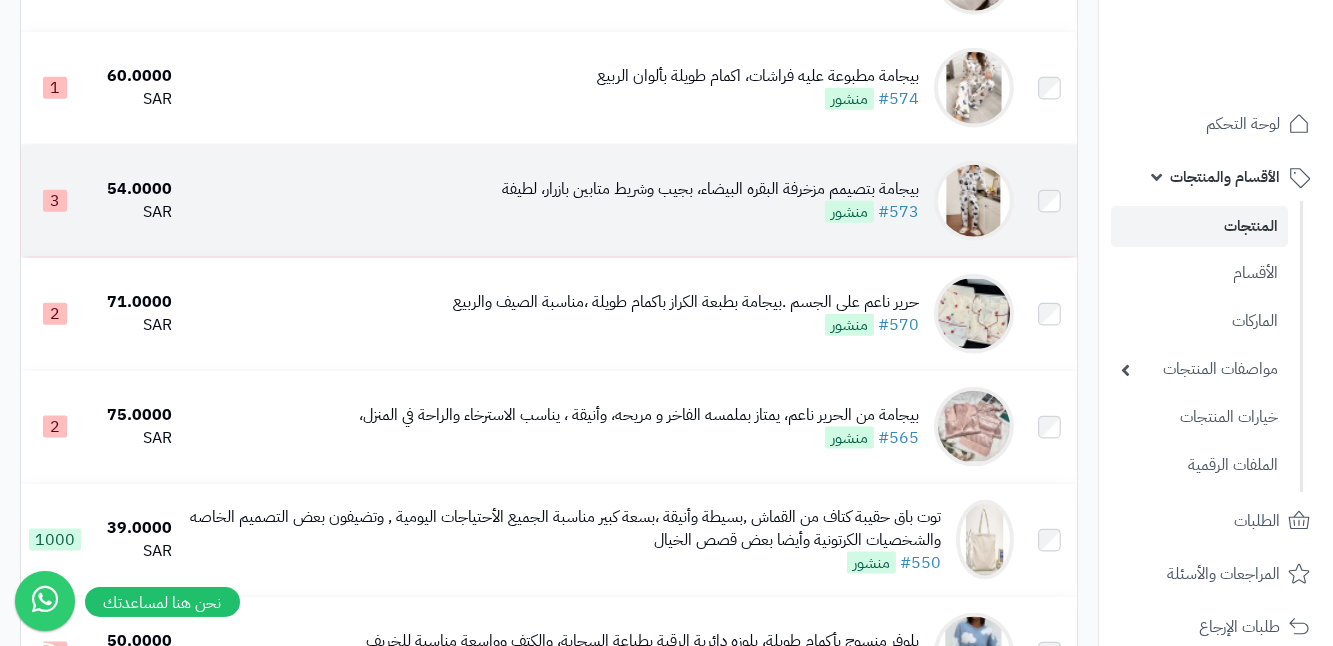 click at bounding box center (974, 201) 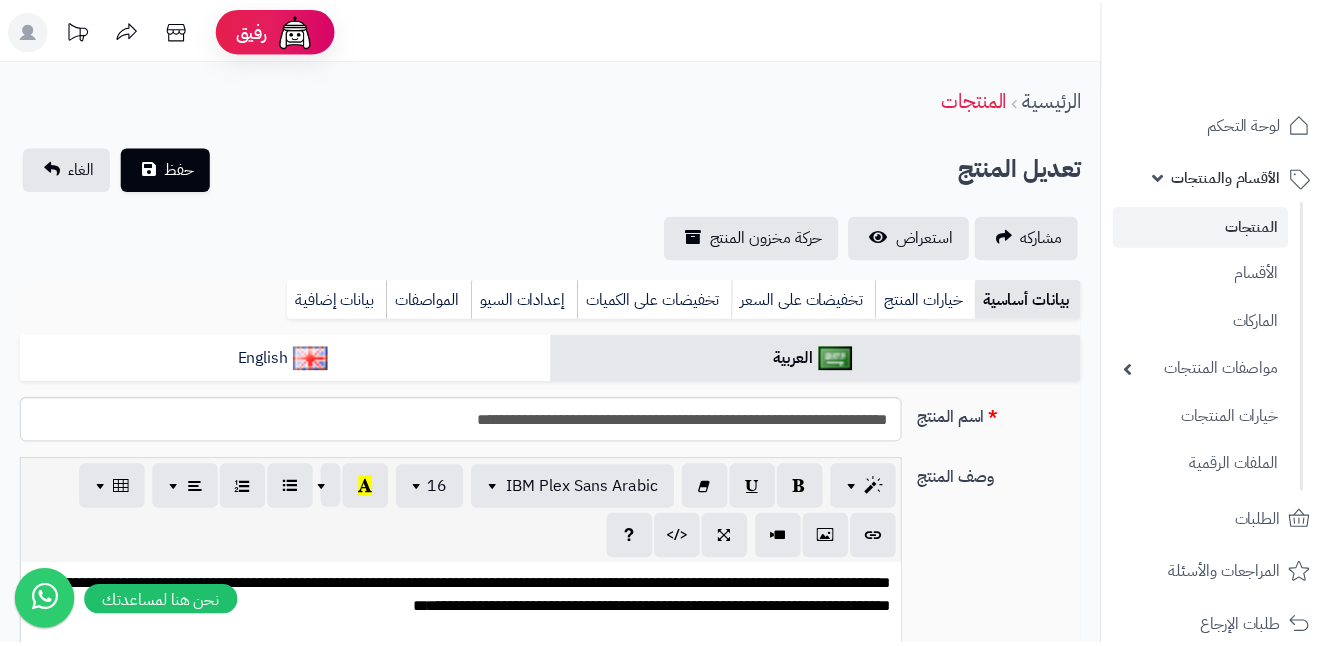 scroll, scrollTop: 0, scrollLeft: 0, axis: both 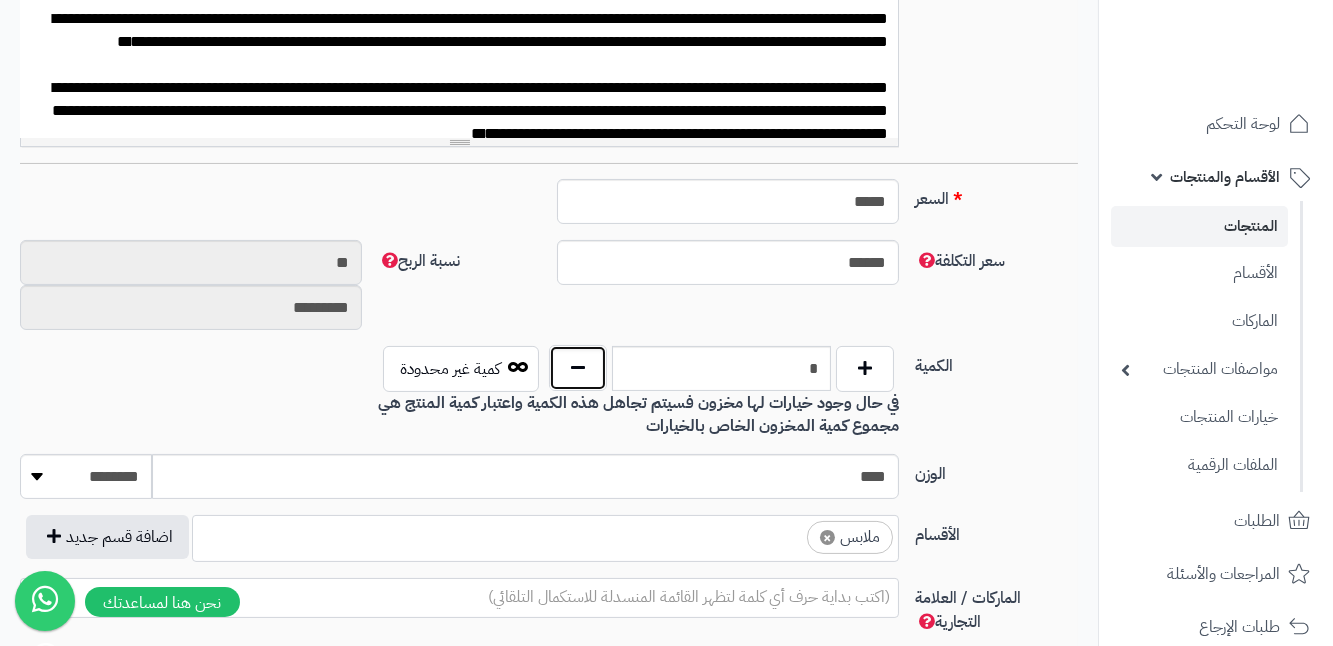 click at bounding box center (578, 368) 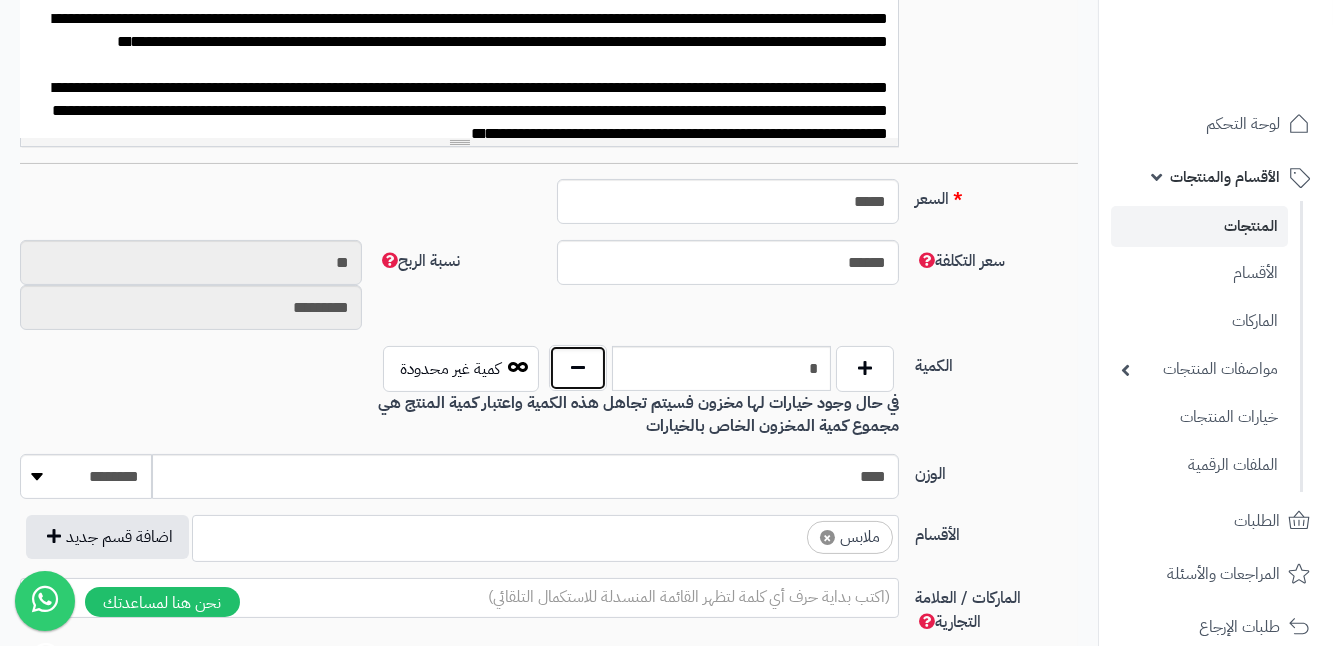 click at bounding box center (578, 368) 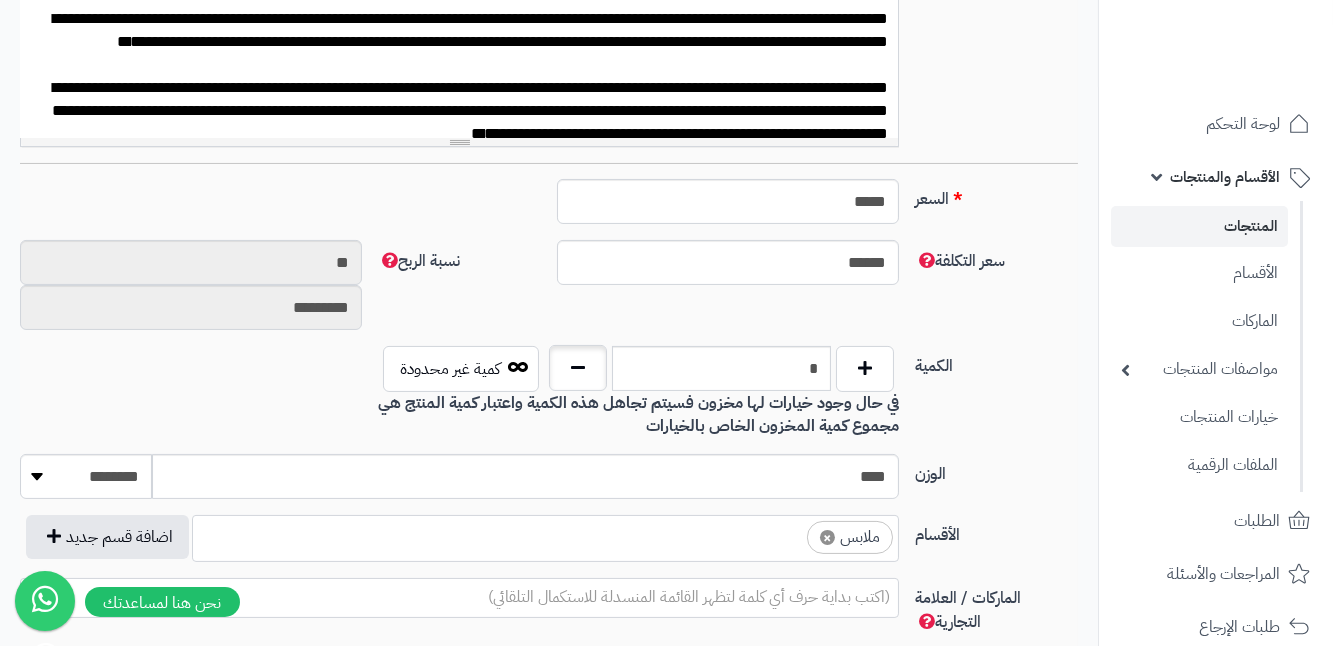 type on "*" 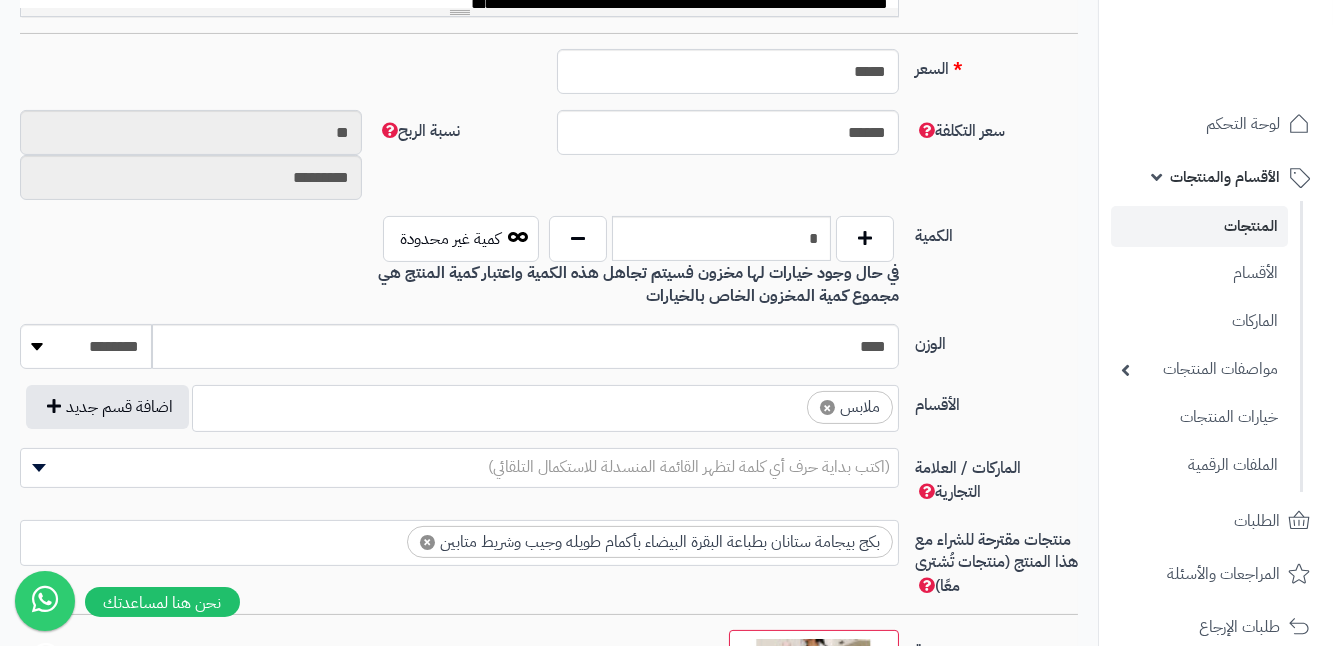 scroll, scrollTop: 810, scrollLeft: 0, axis: vertical 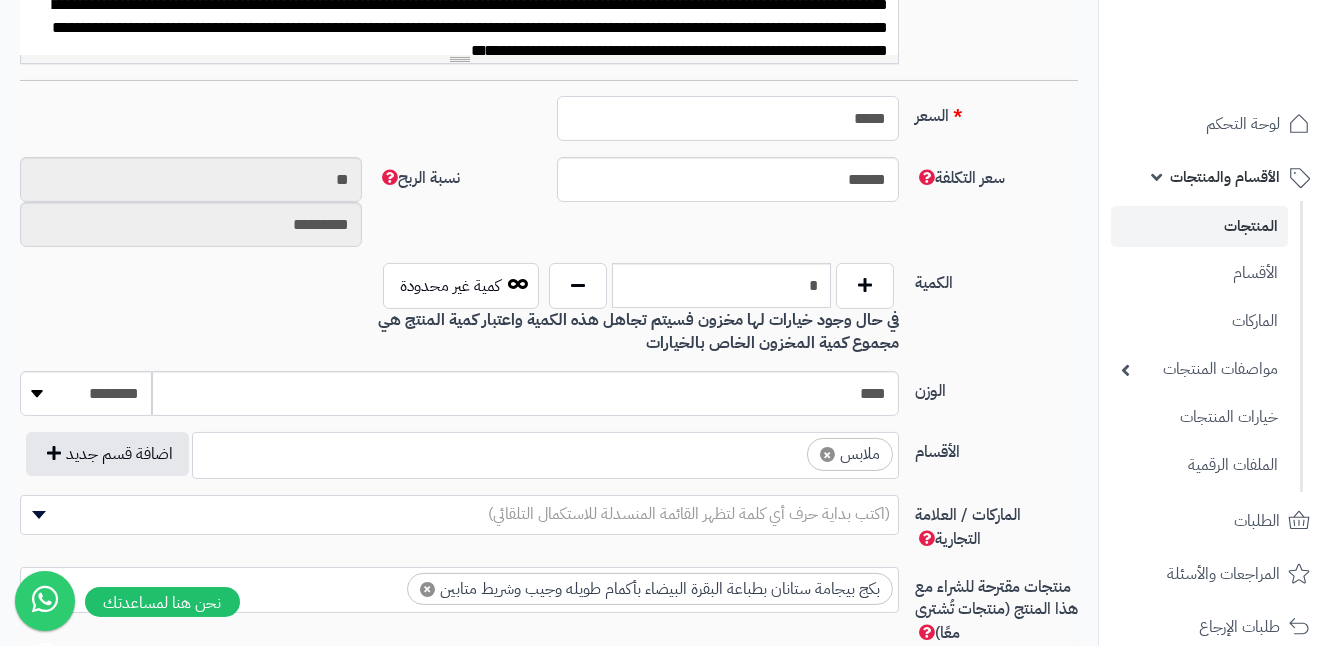click on "*****" at bounding box center (728, 118) 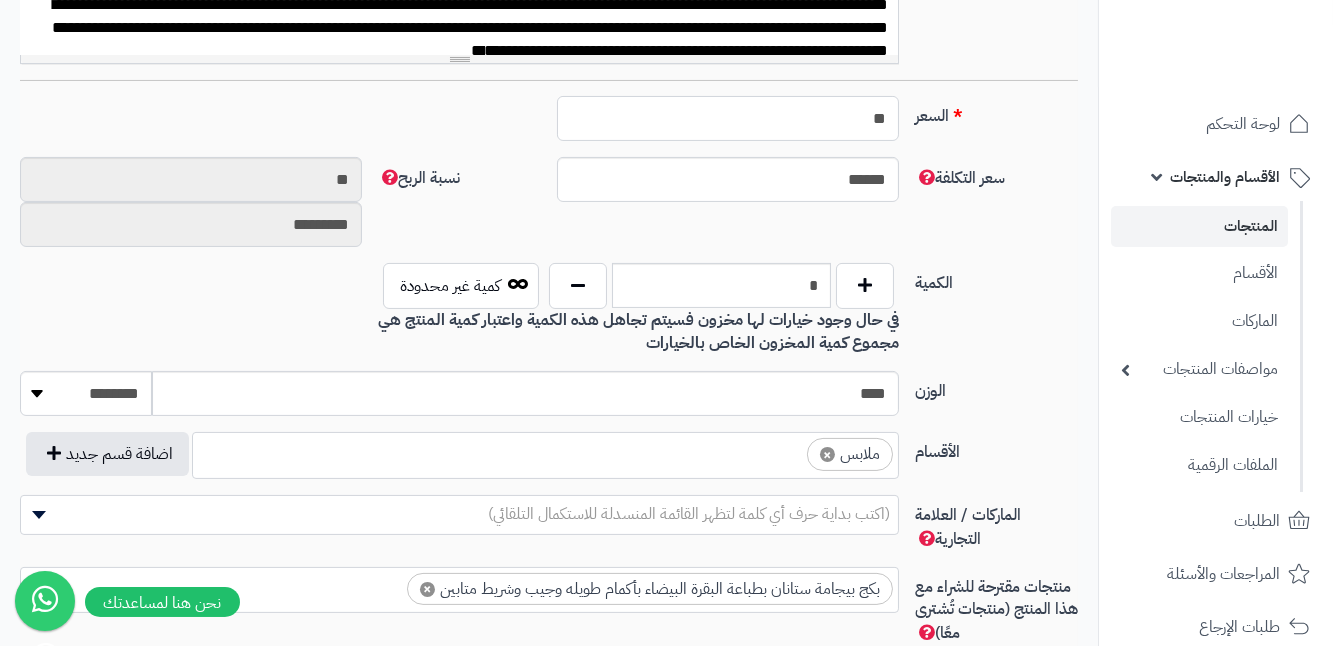 type on "*" 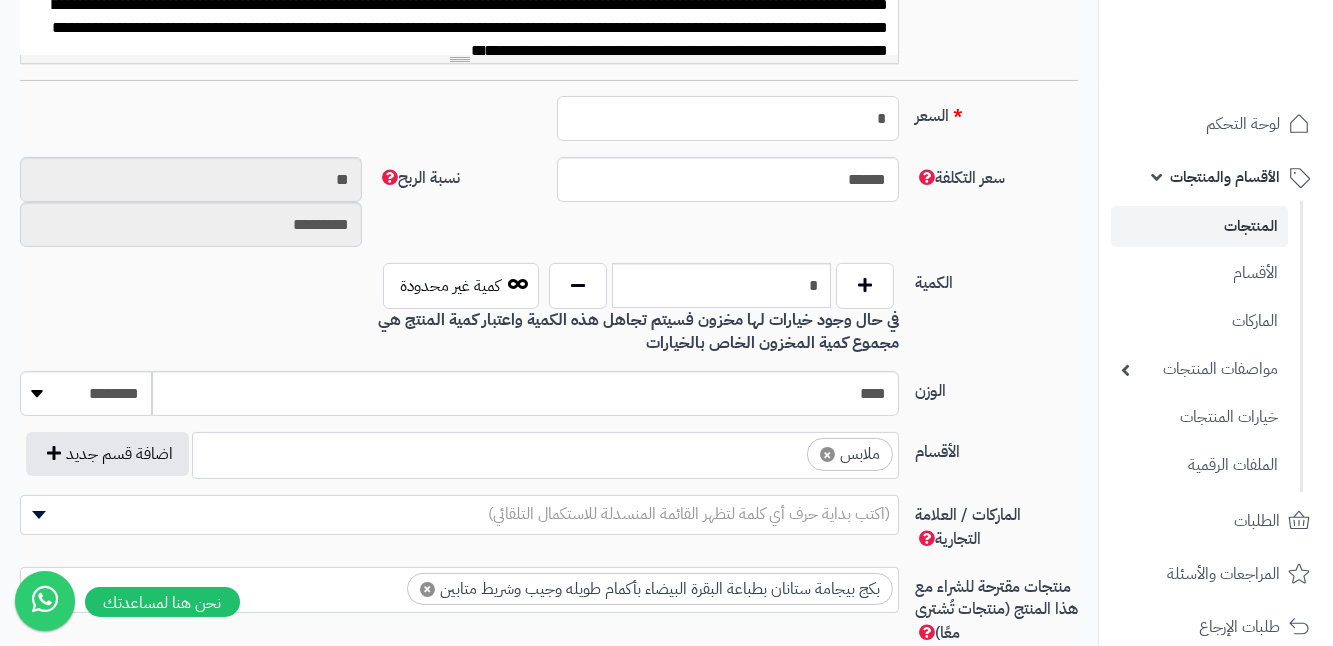 type on "********" 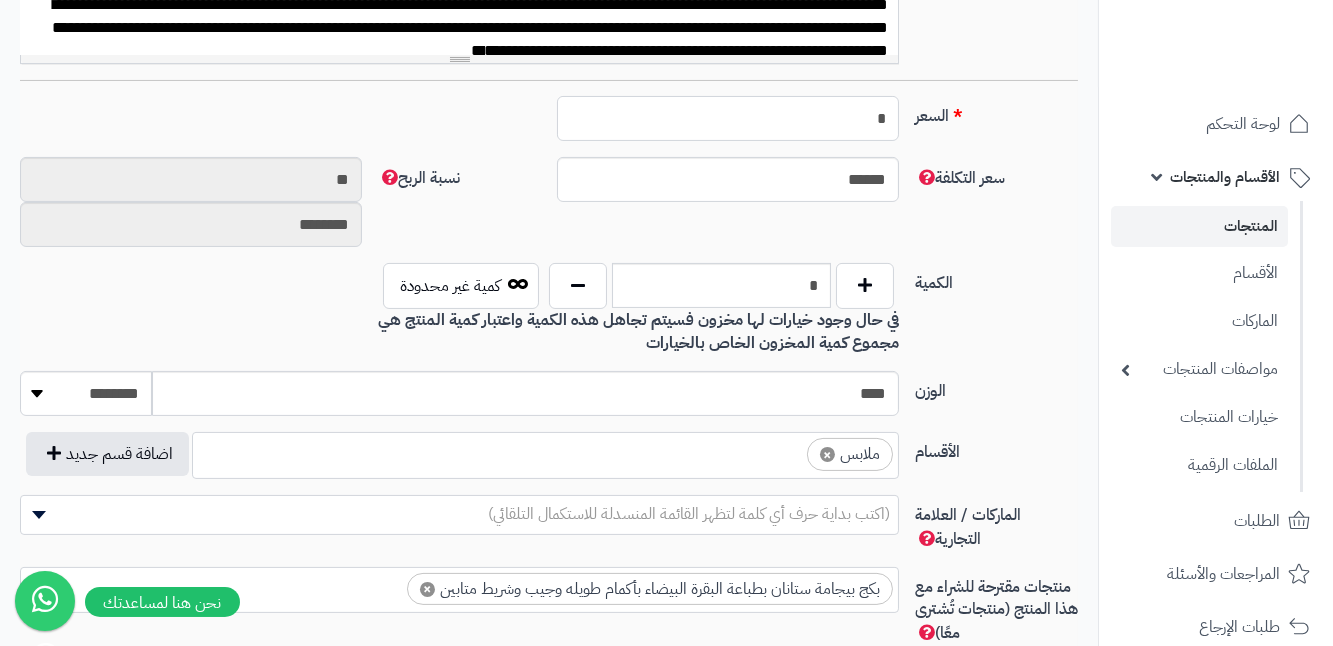 type on "**" 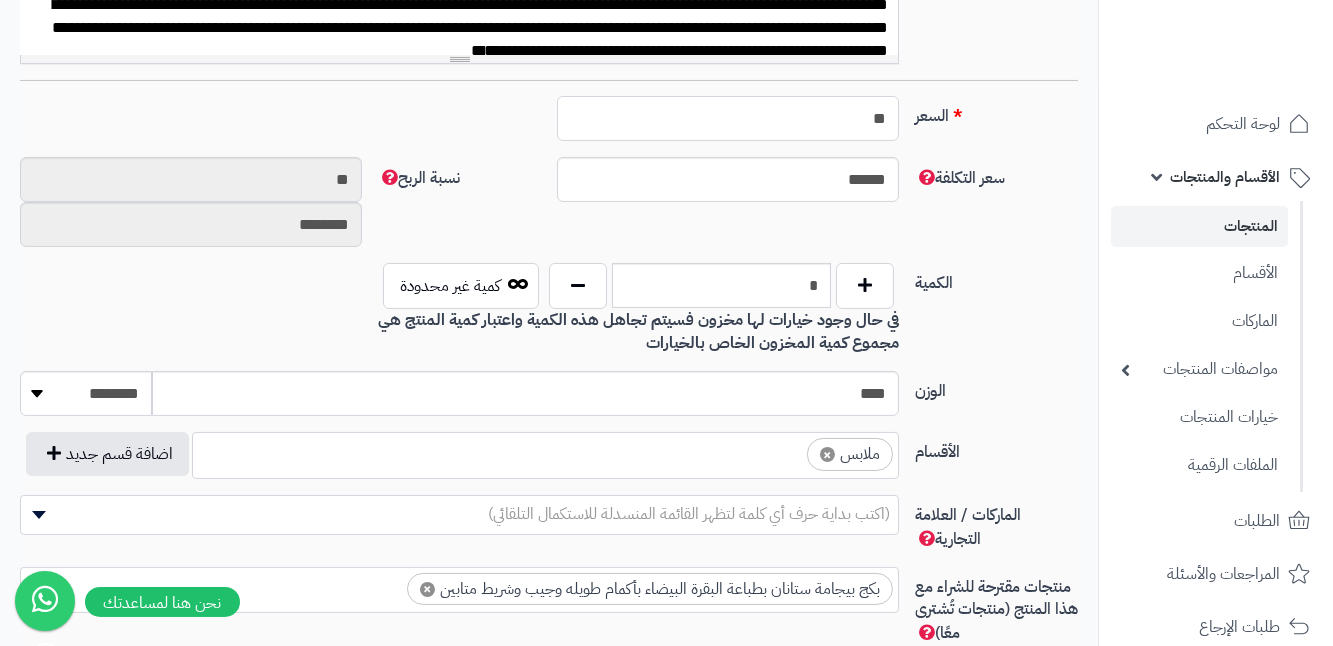 type on "*********" 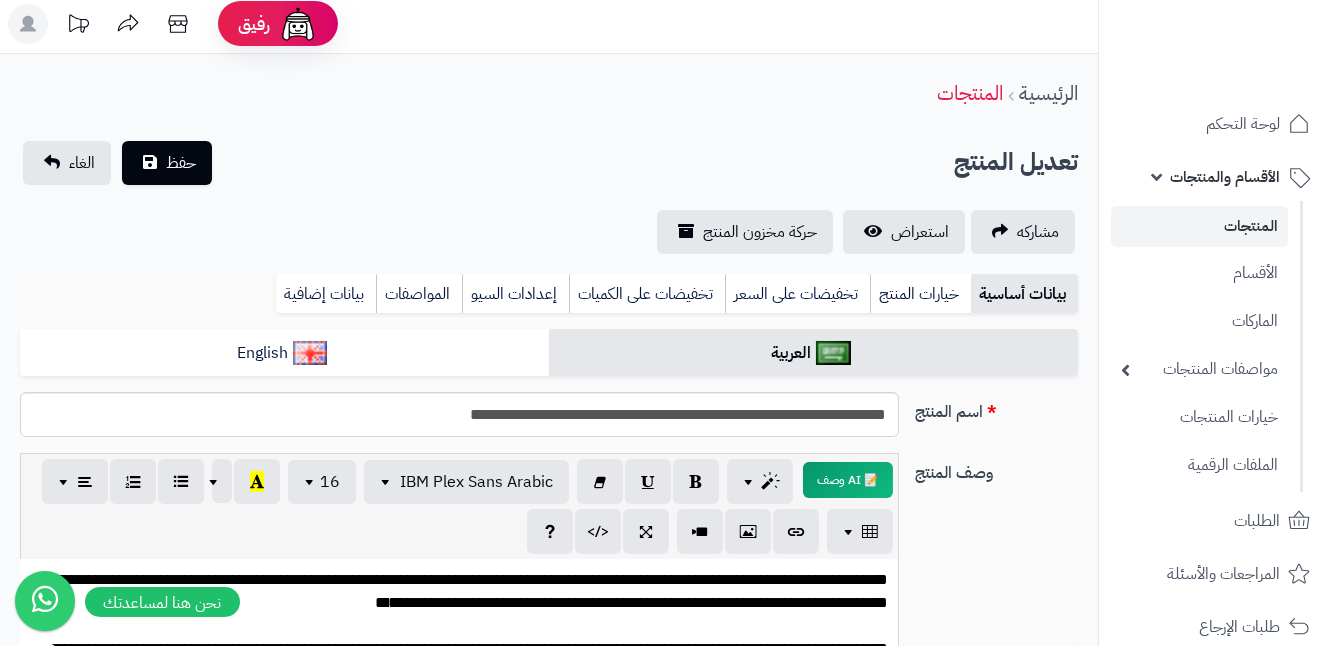 scroll, scrollTop: 0, scrollLeft: 0, axis: both 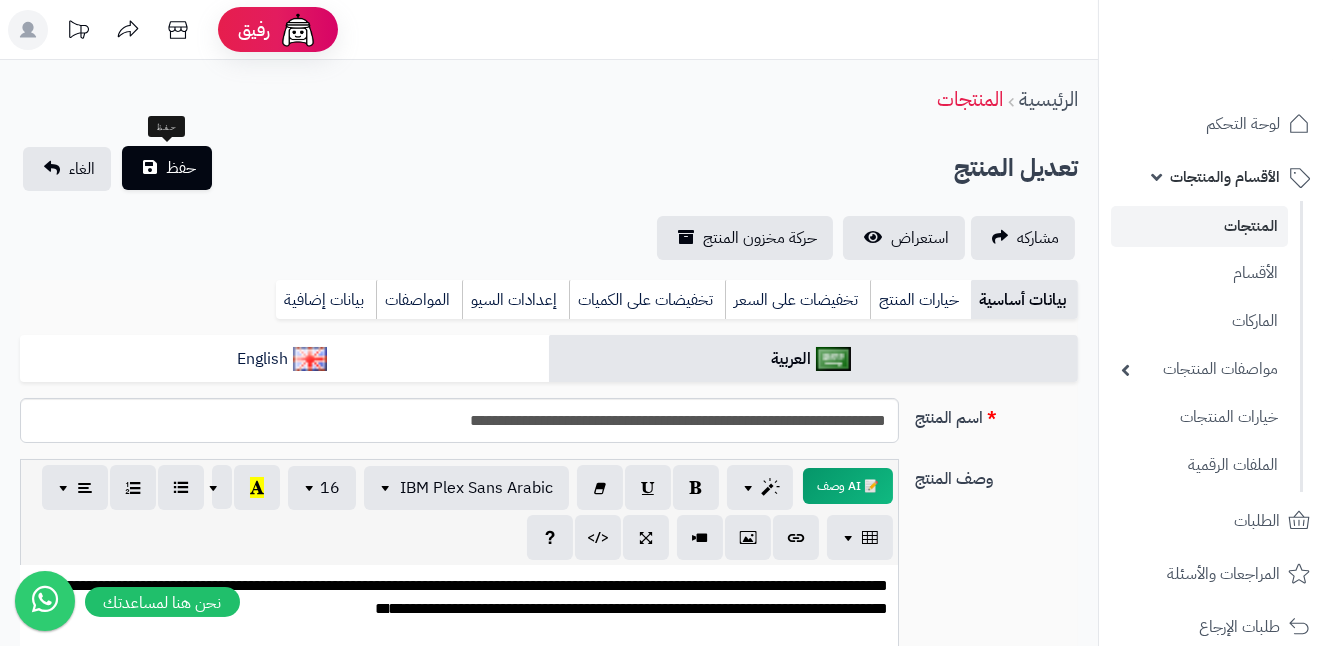 type on "**" 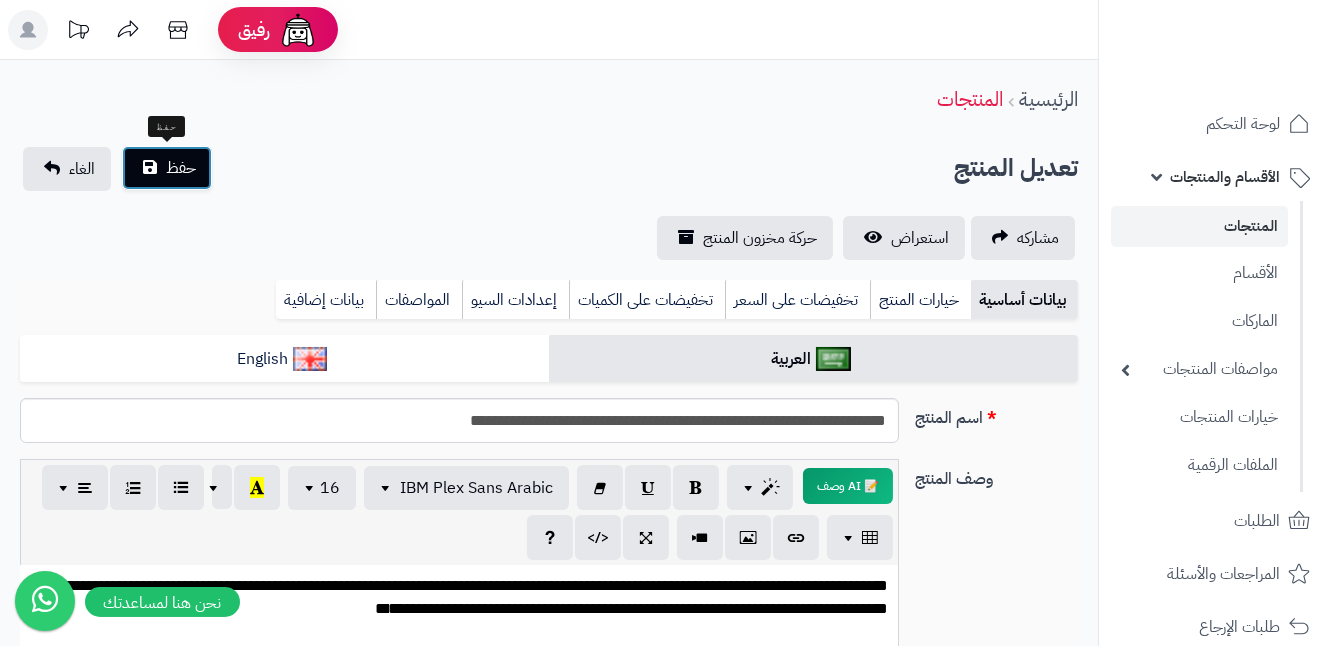 click on "حفظ" at bounding box center (167, 168) 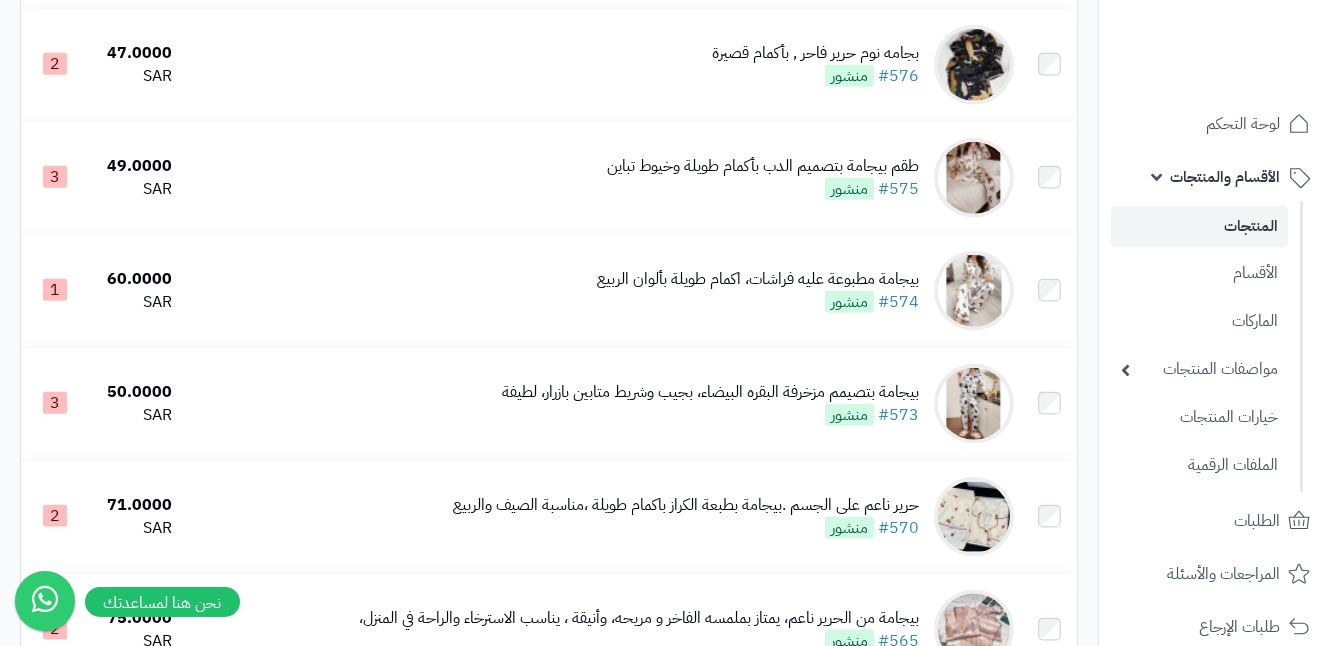 scroll, scrollTop: 5000, scrollLeft: 0, axis: vertical 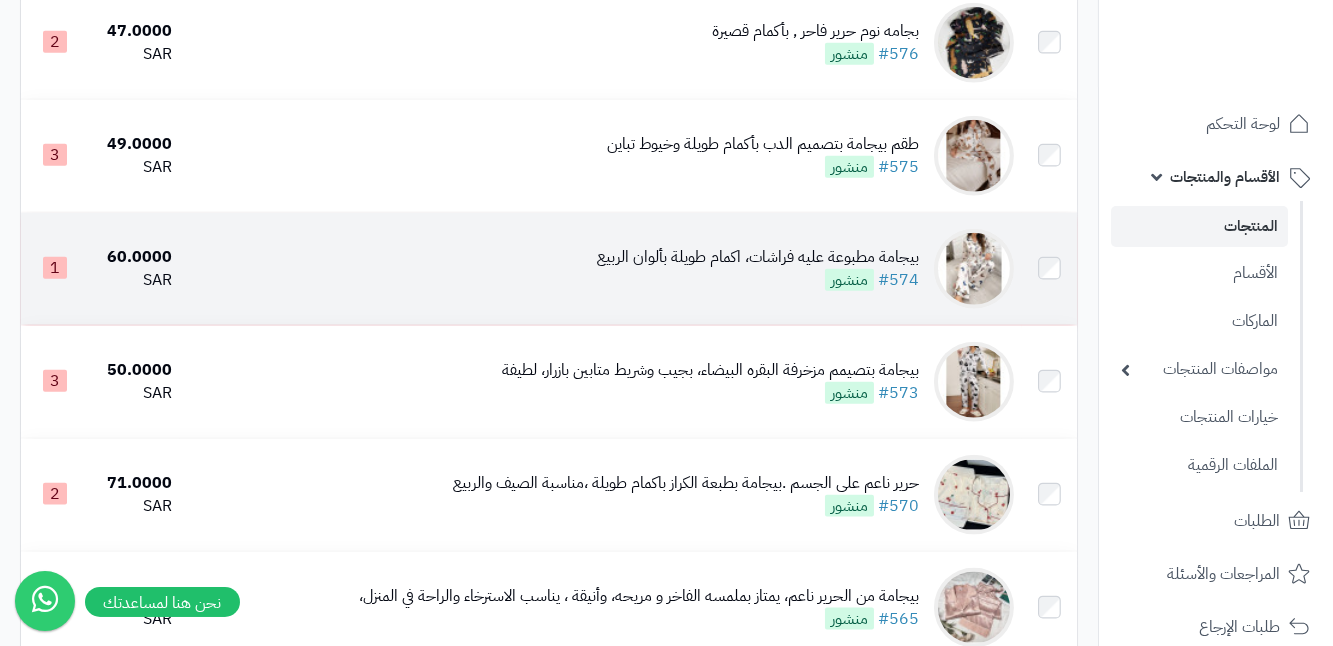 click on "بيجامة مطبوعة عليه فراشات، اكمام طويلة بألوان الربيع" at bounding box center [758, 257] 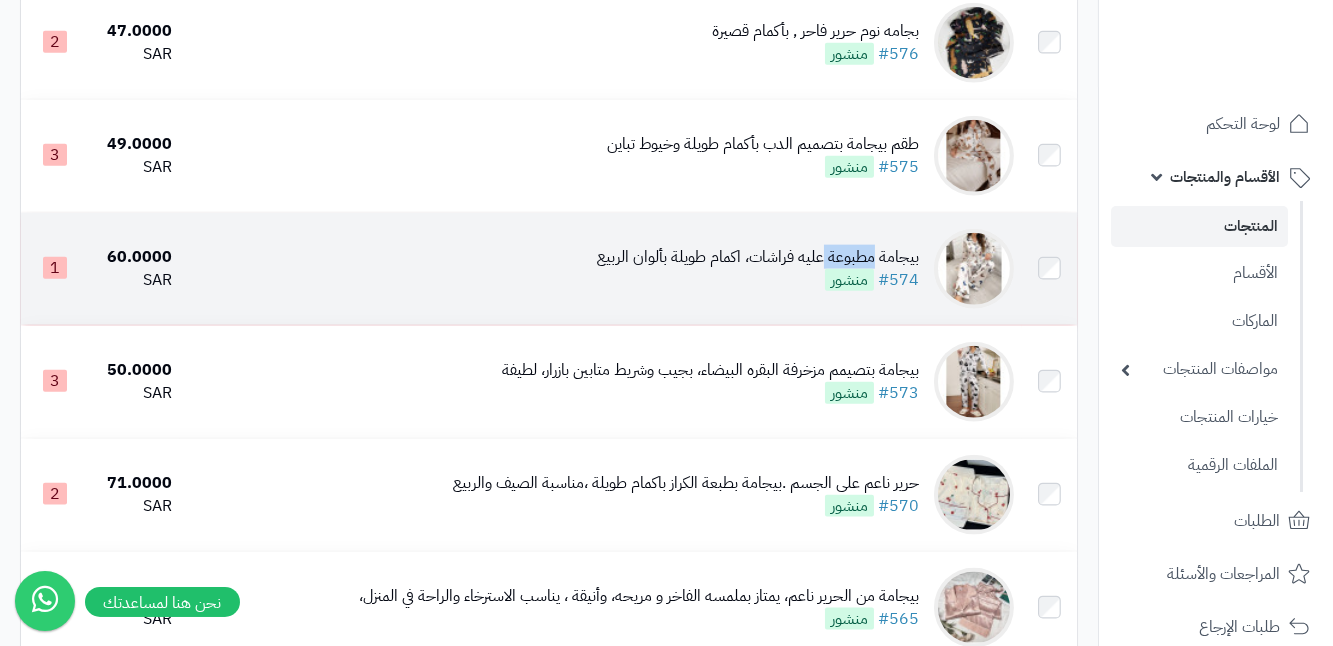 click on "بيجامة مطبوعة عليه فراشات، اكمام طويلة بألوان الربيع" at bounding box center [758, 257] 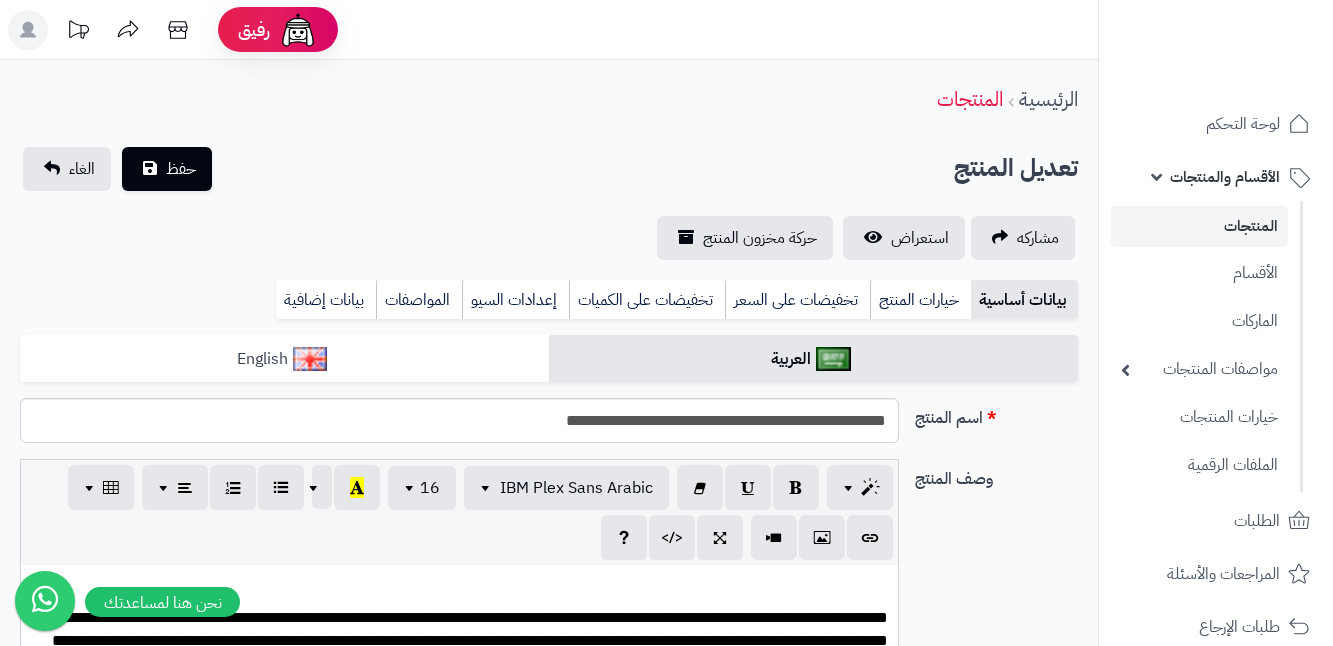 scroll, scrollTop: 61, scrollLeft: 0, axis: vertical 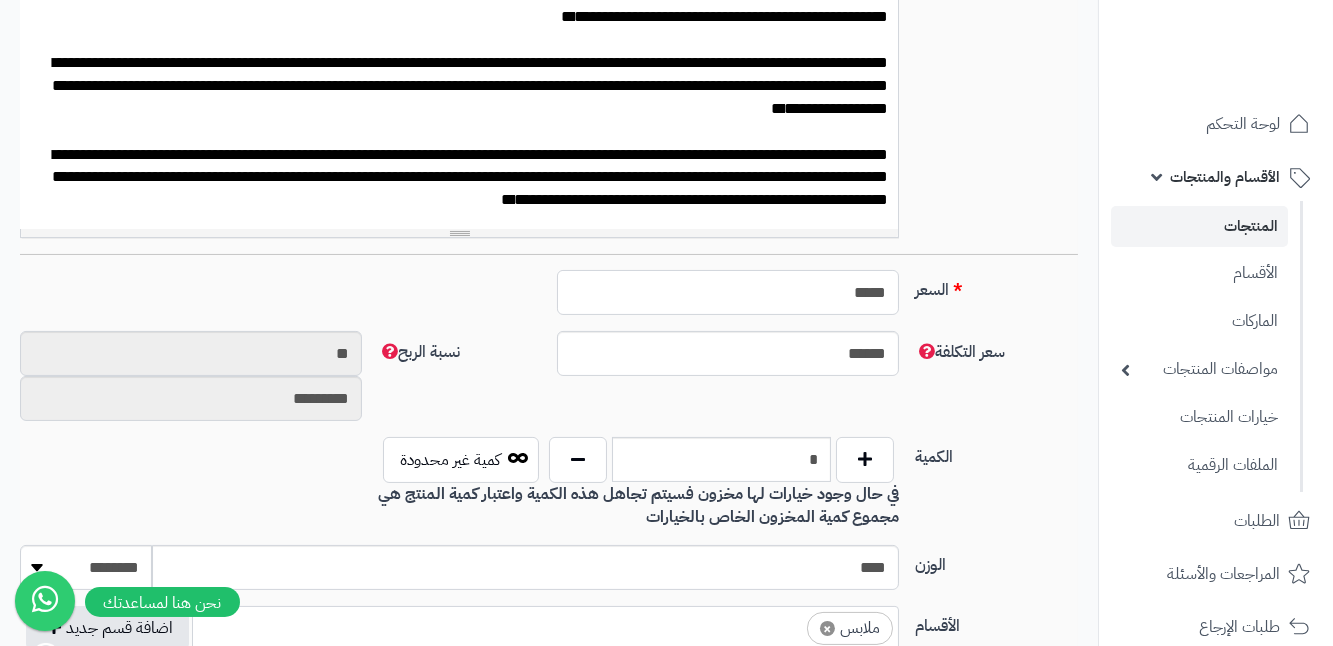 click on "*****" at bounding box center (728, 292) 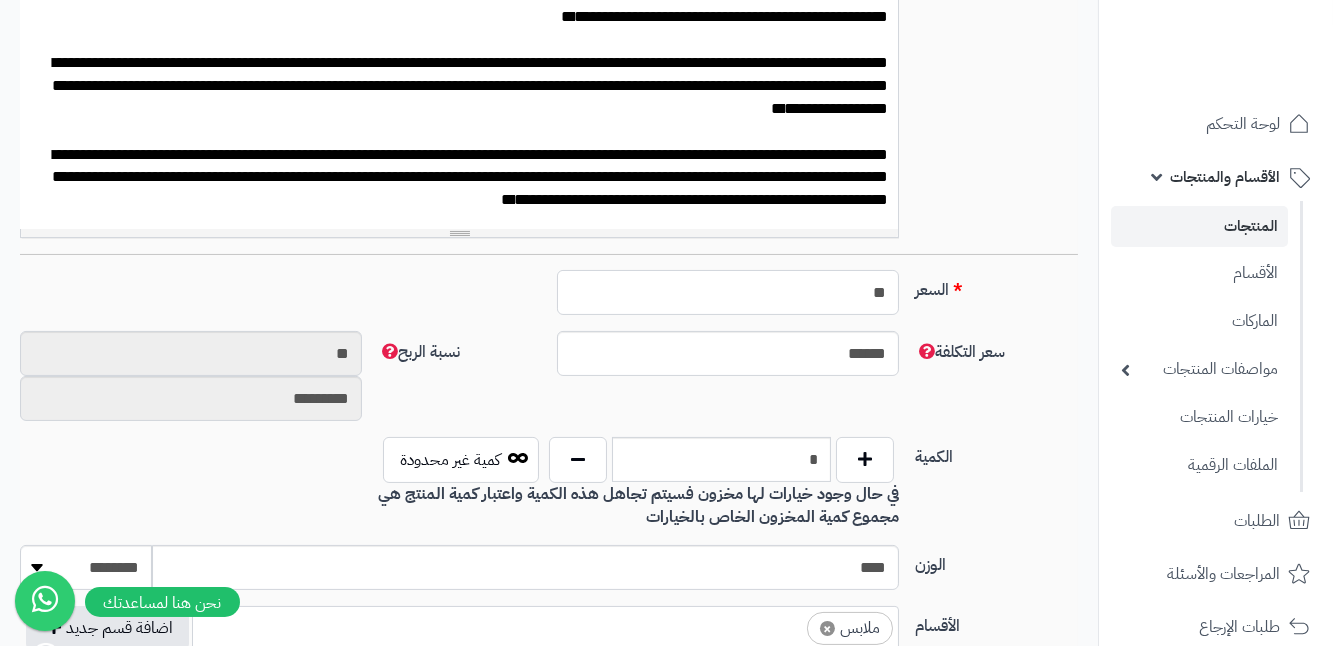type on "*" 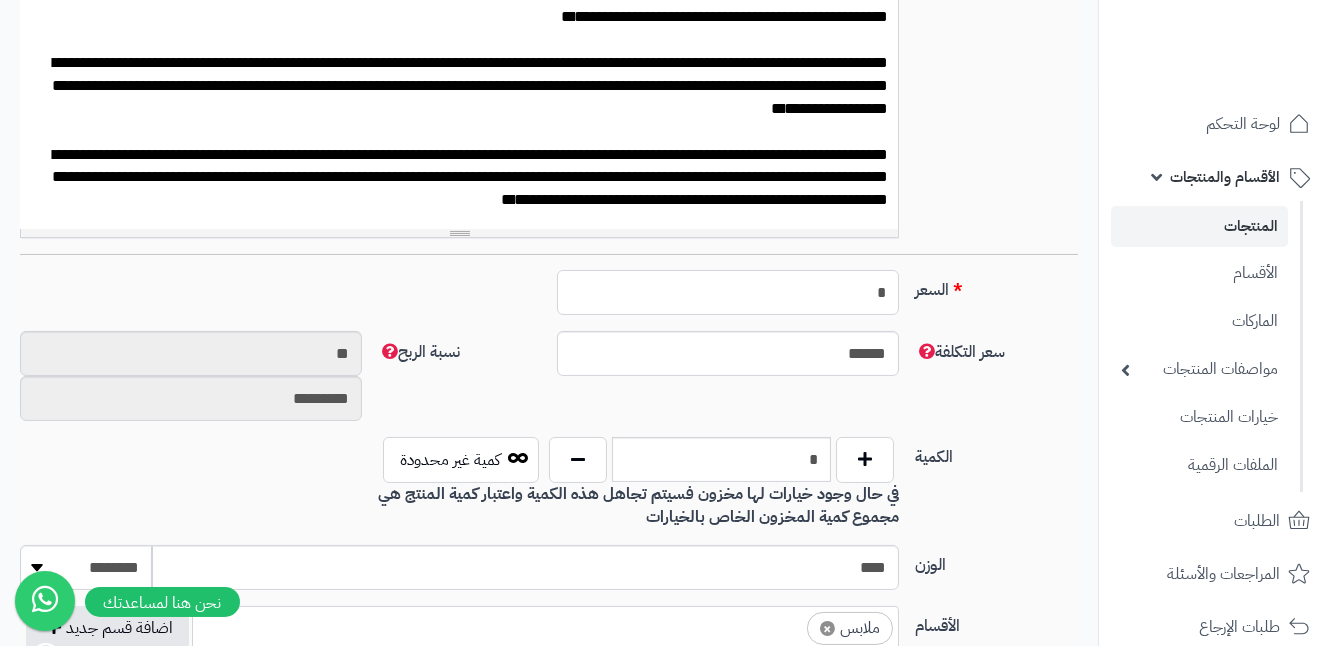 type on "********" 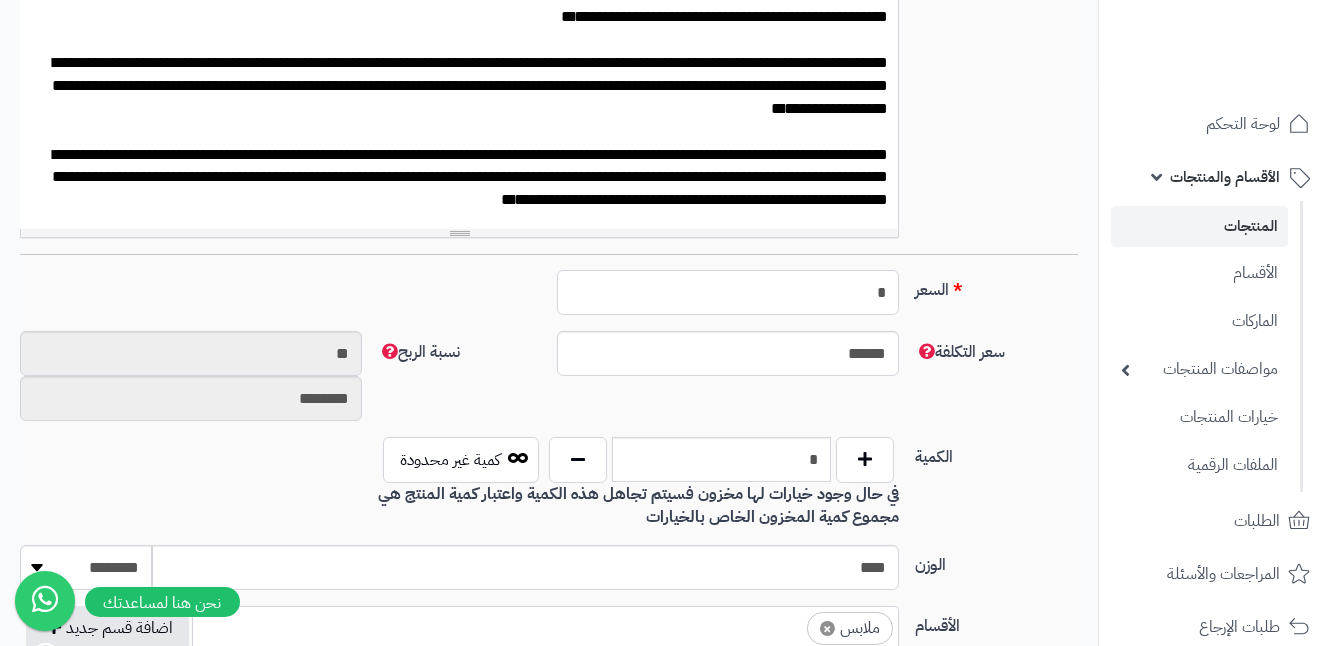 type 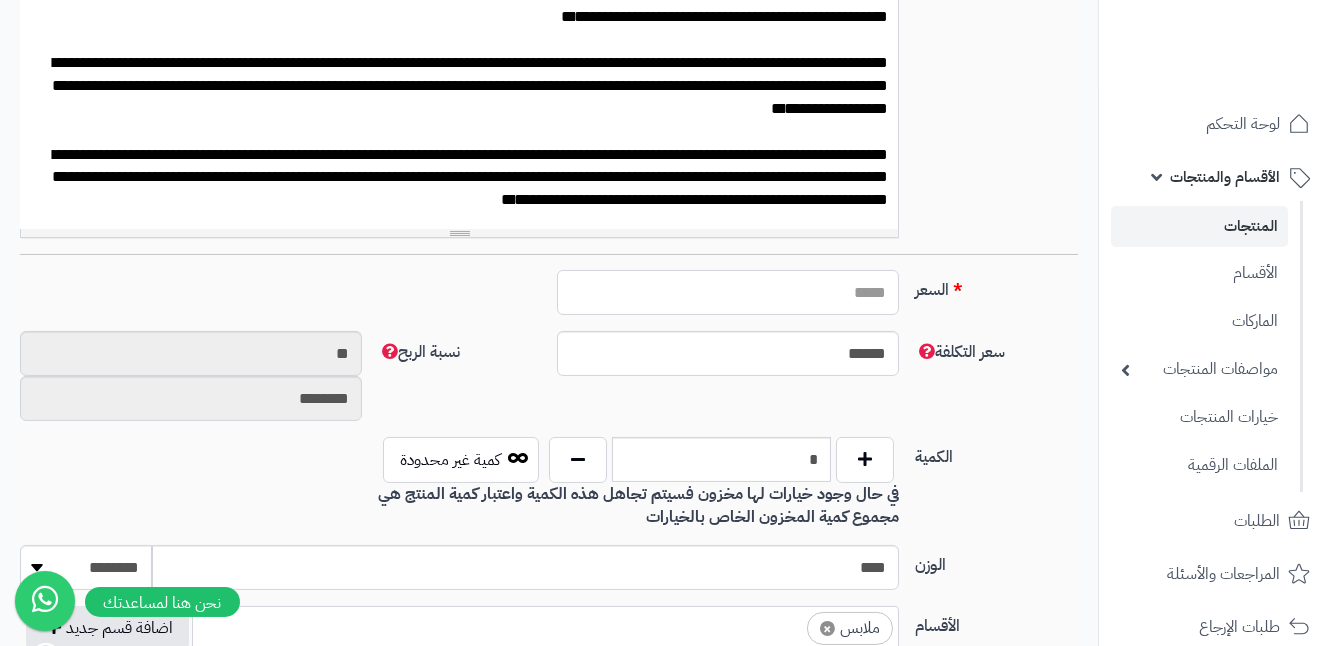 type on "*****" 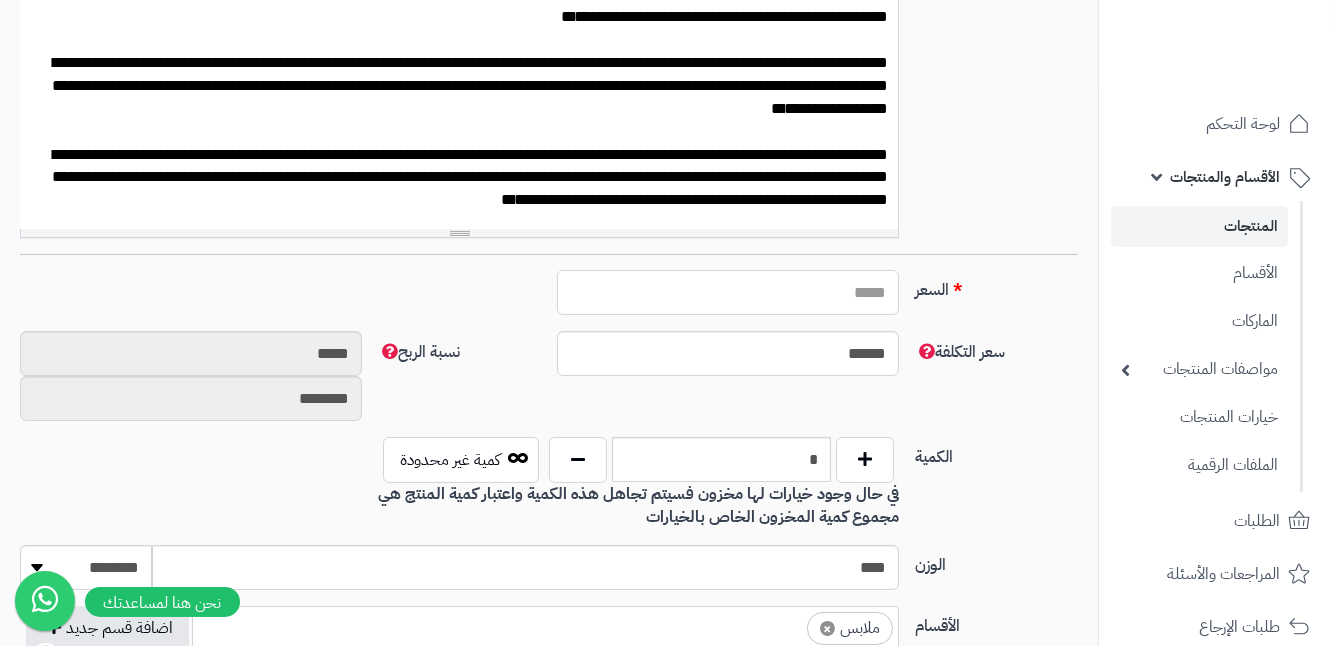 type on "*" 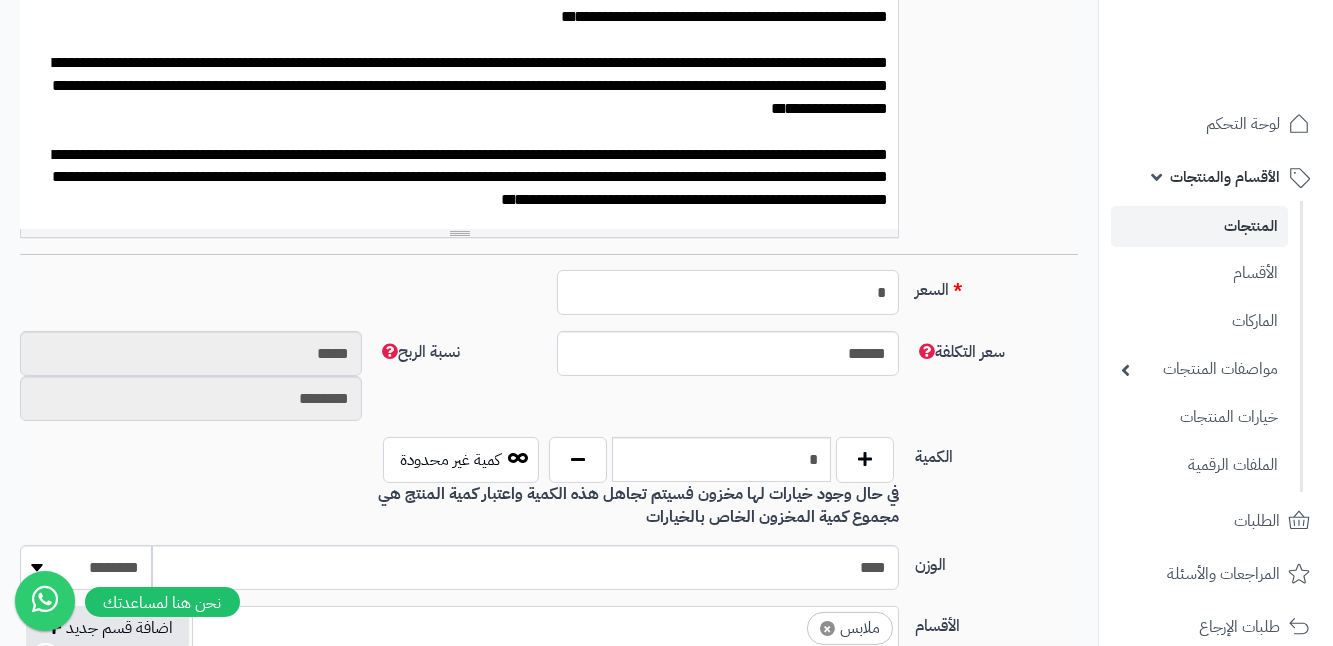 type on "**" 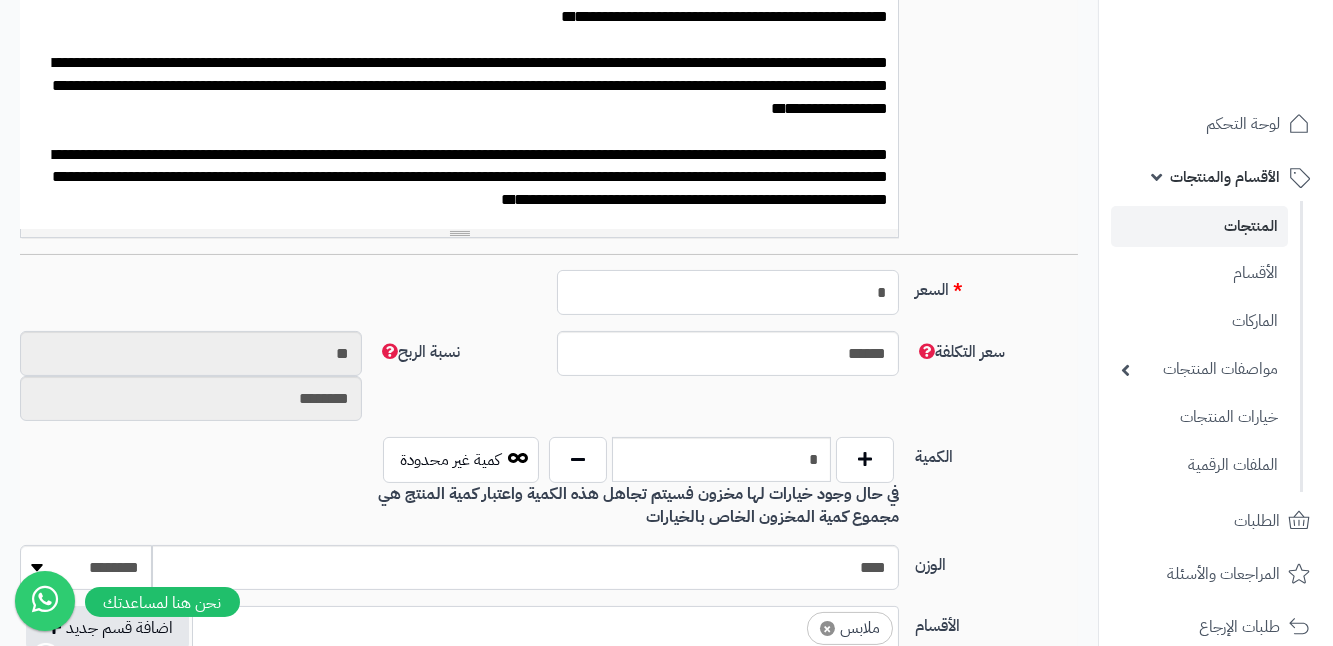 type on "**" 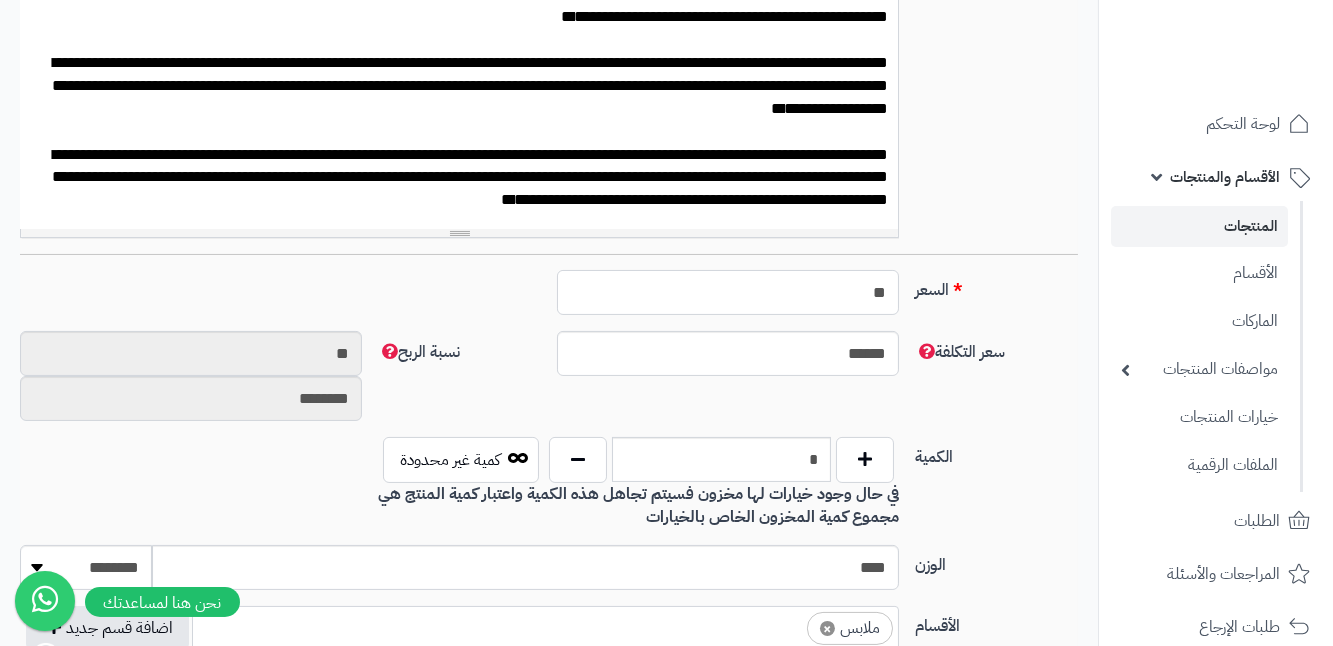 type on "*********" 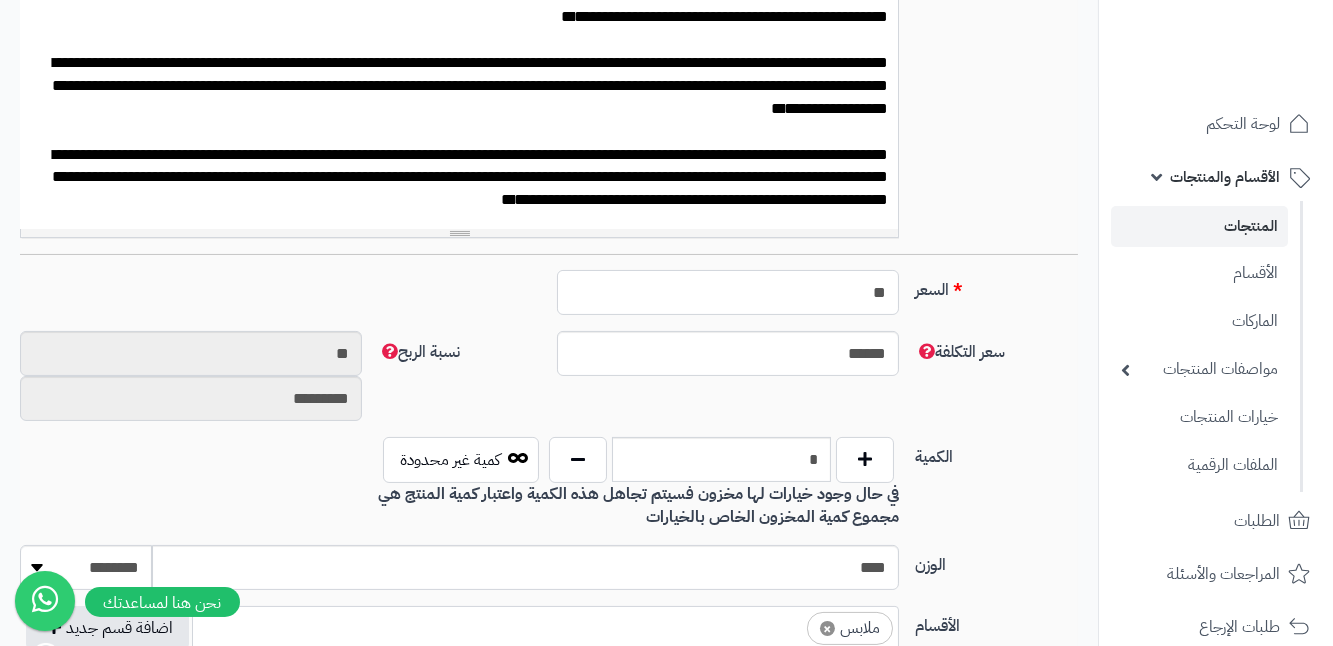 scroll, scrollTop: 0, scrollLeft: 0, axis: both 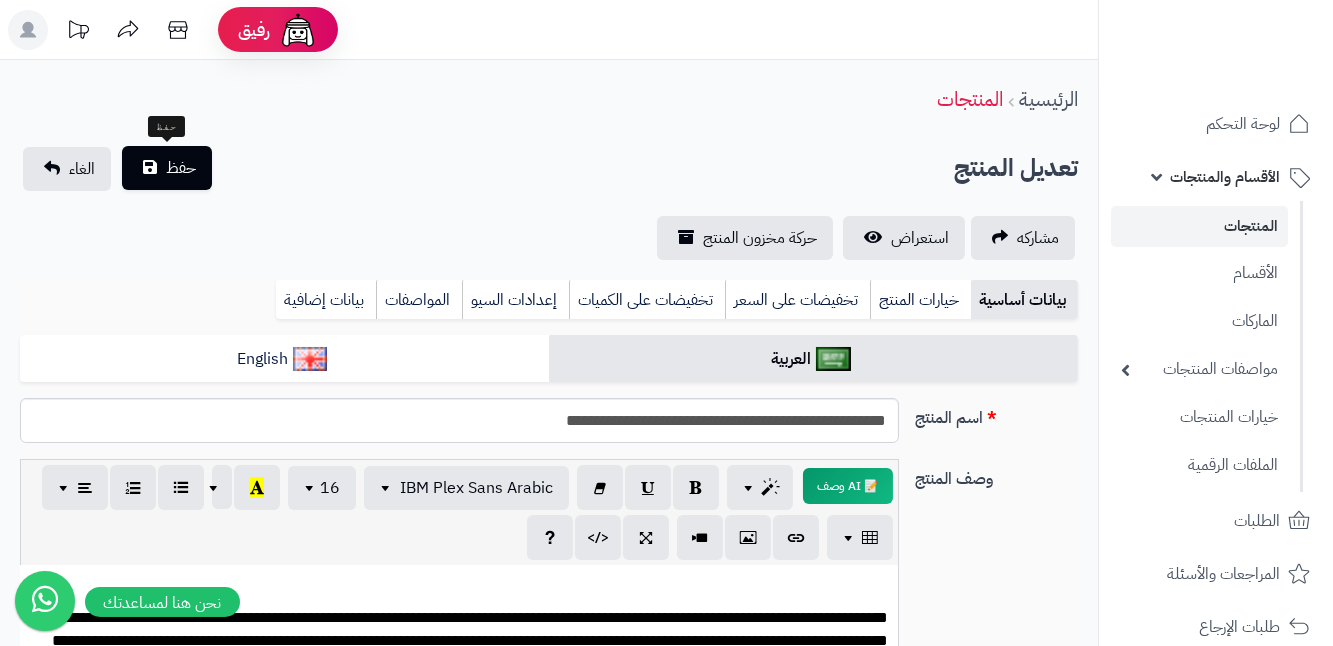 type on "**" 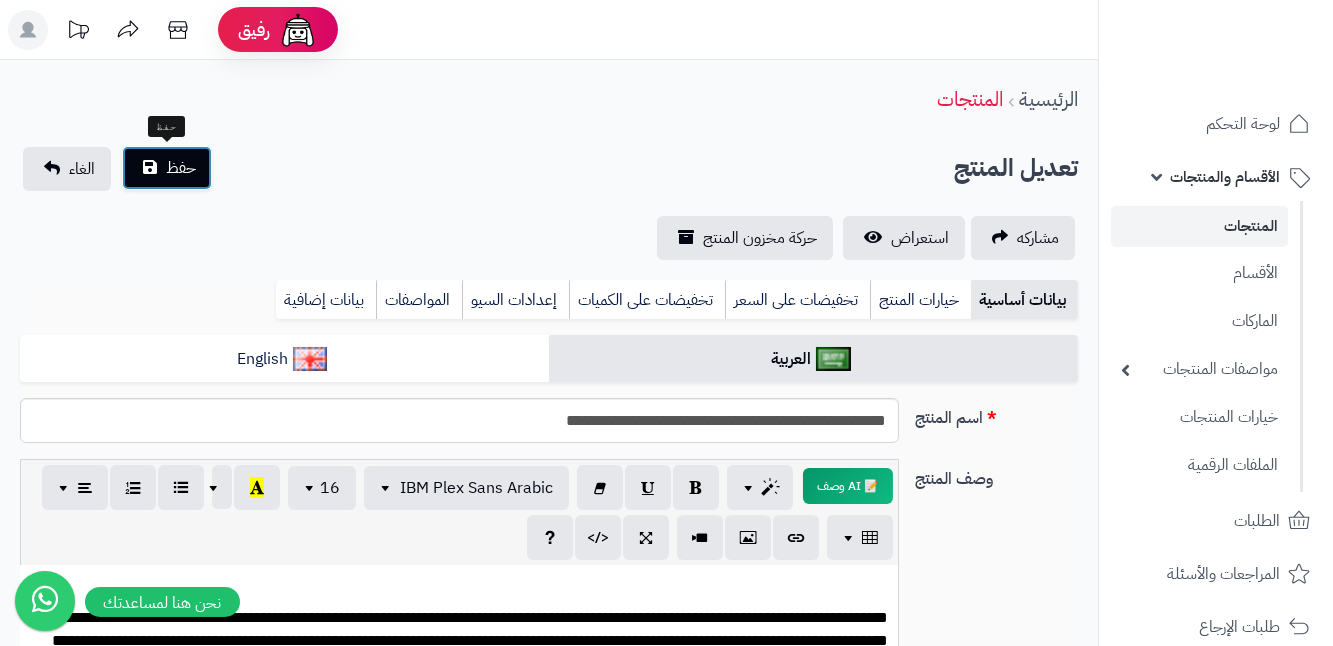 click on "حفظ" at bounding box center (181, 168) 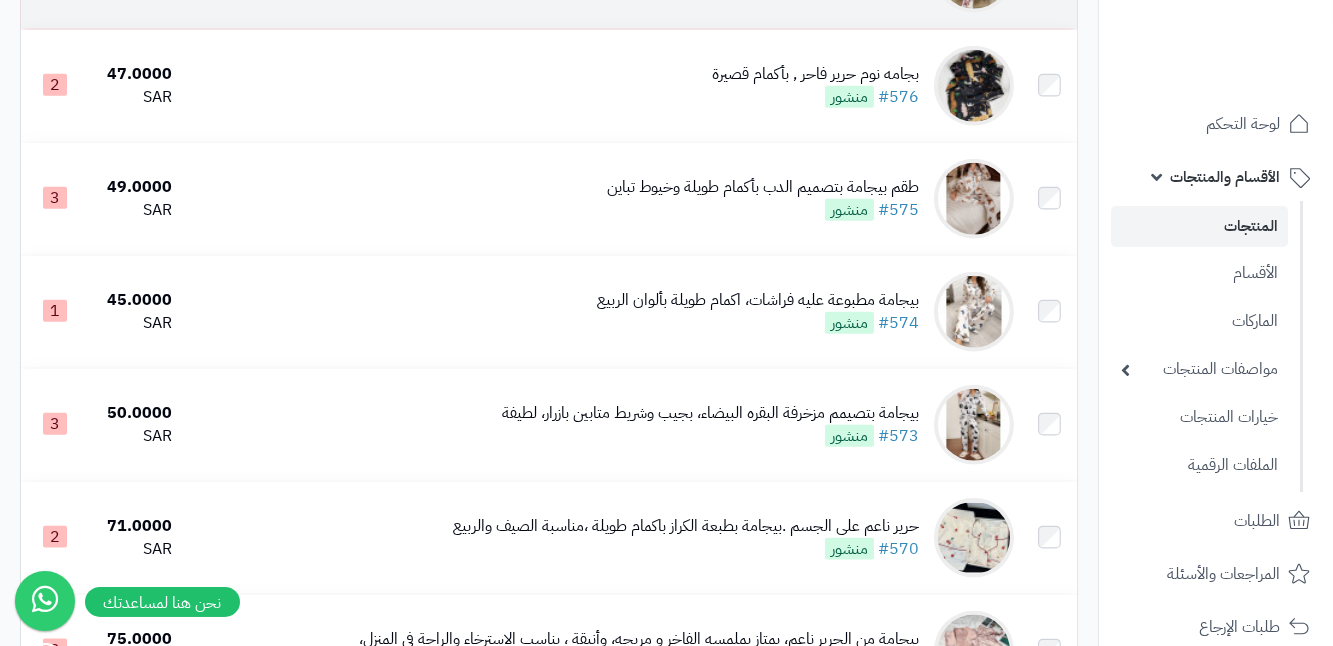 scroll, scrollTop: 5000, scrollLeft: 0, axis: vertical 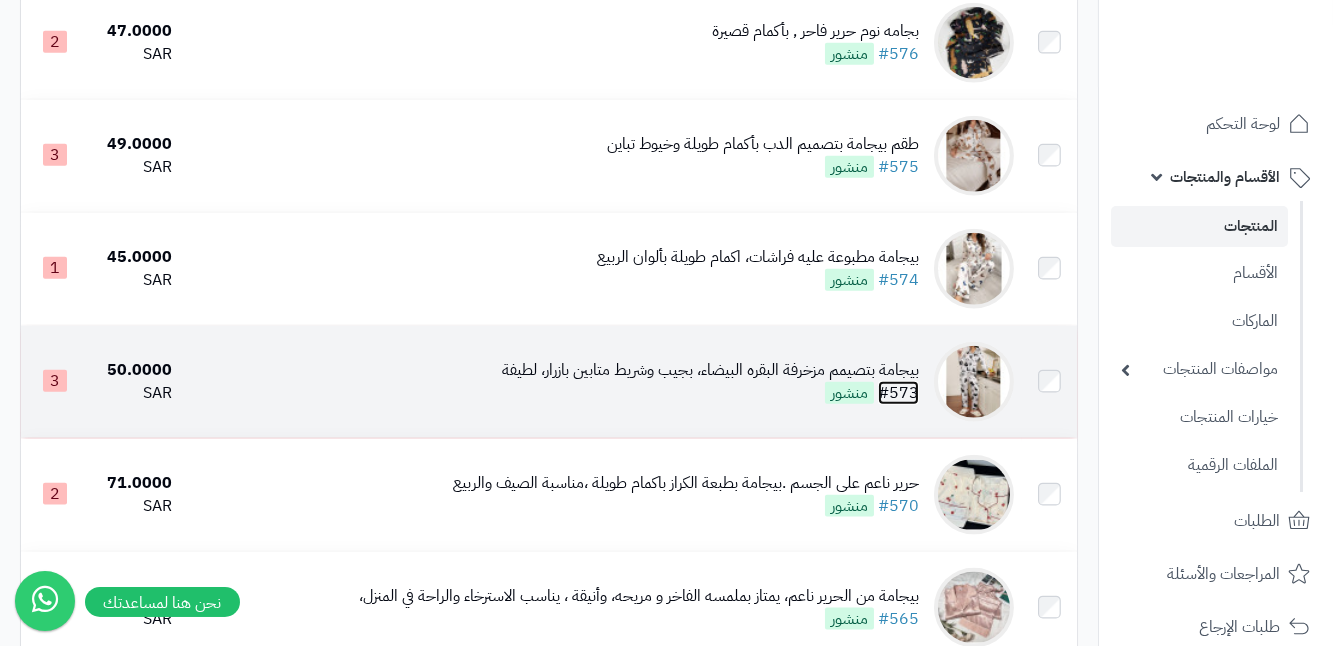 click on "#573" at bounding box center [898, 393] 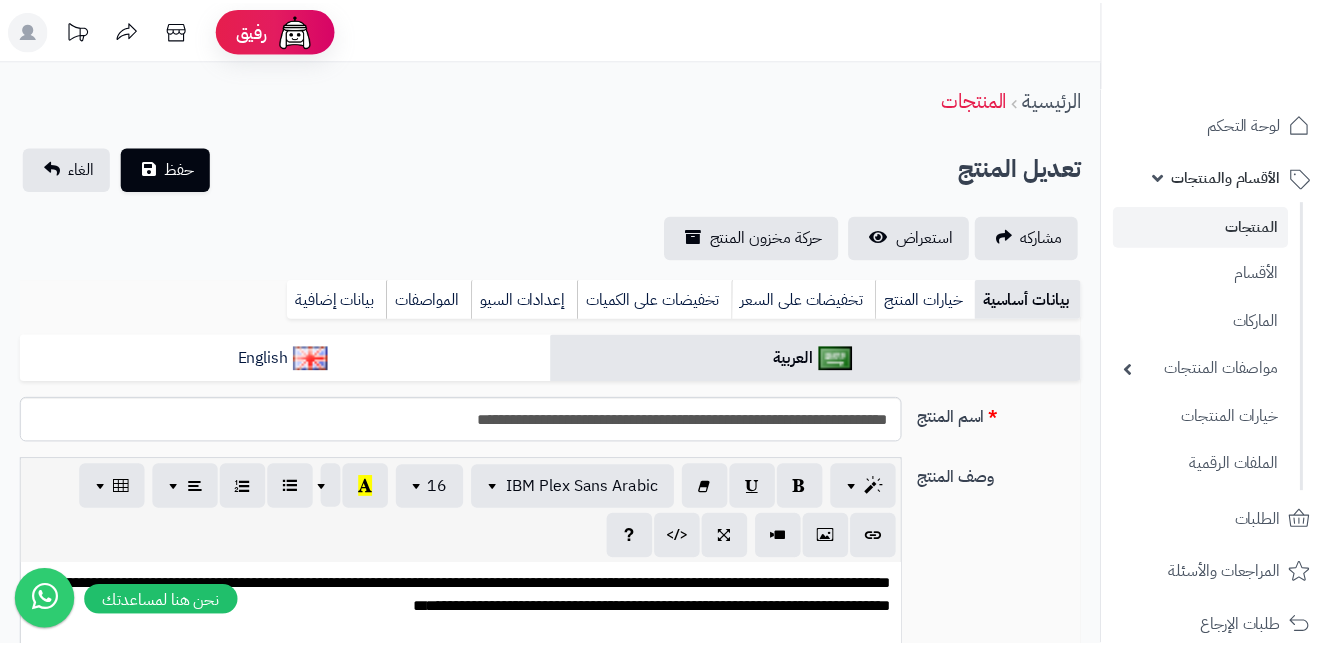 scroll, scrollTop: 0, scrollLeft: 0, axis: both 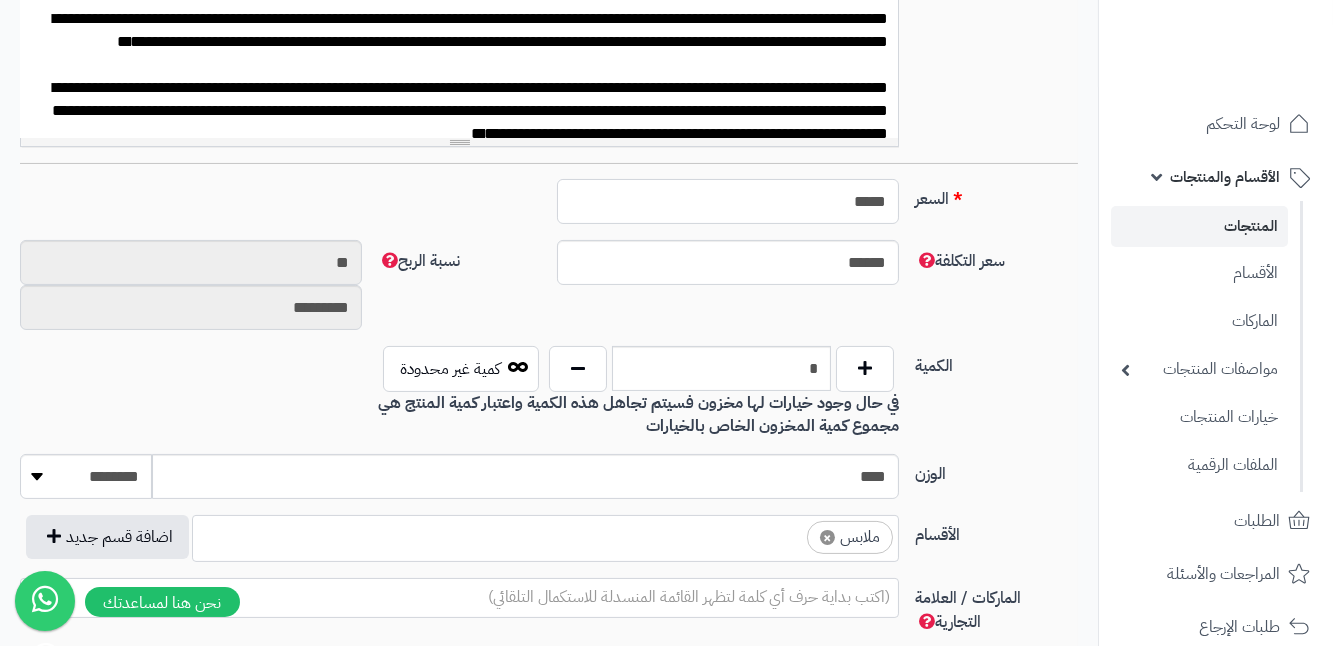 click on "*****" at bounding box center (728, 201) 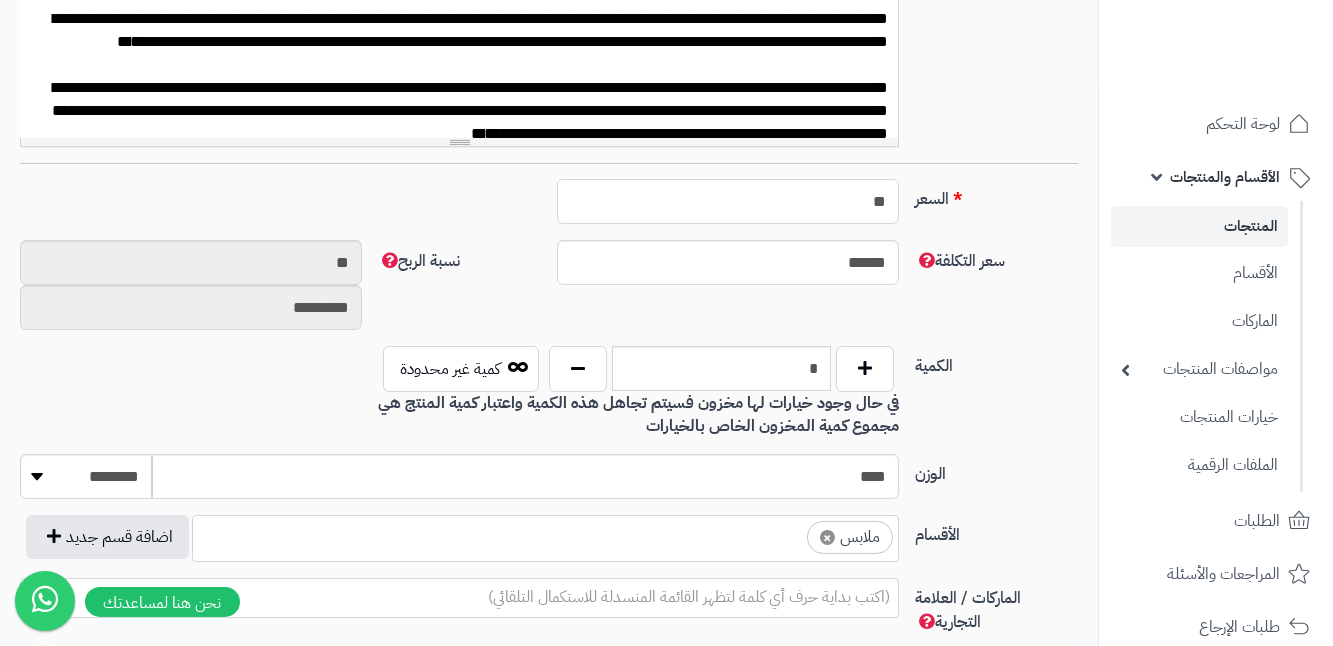 type on "*" 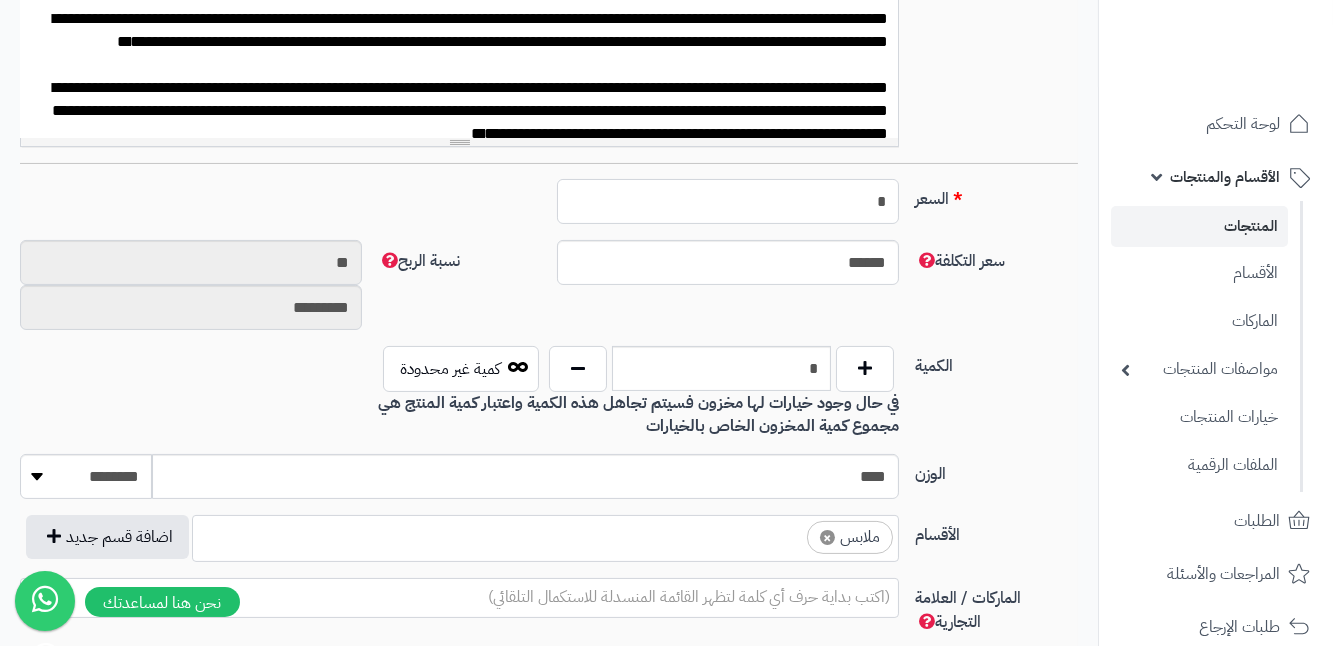 type on "********" 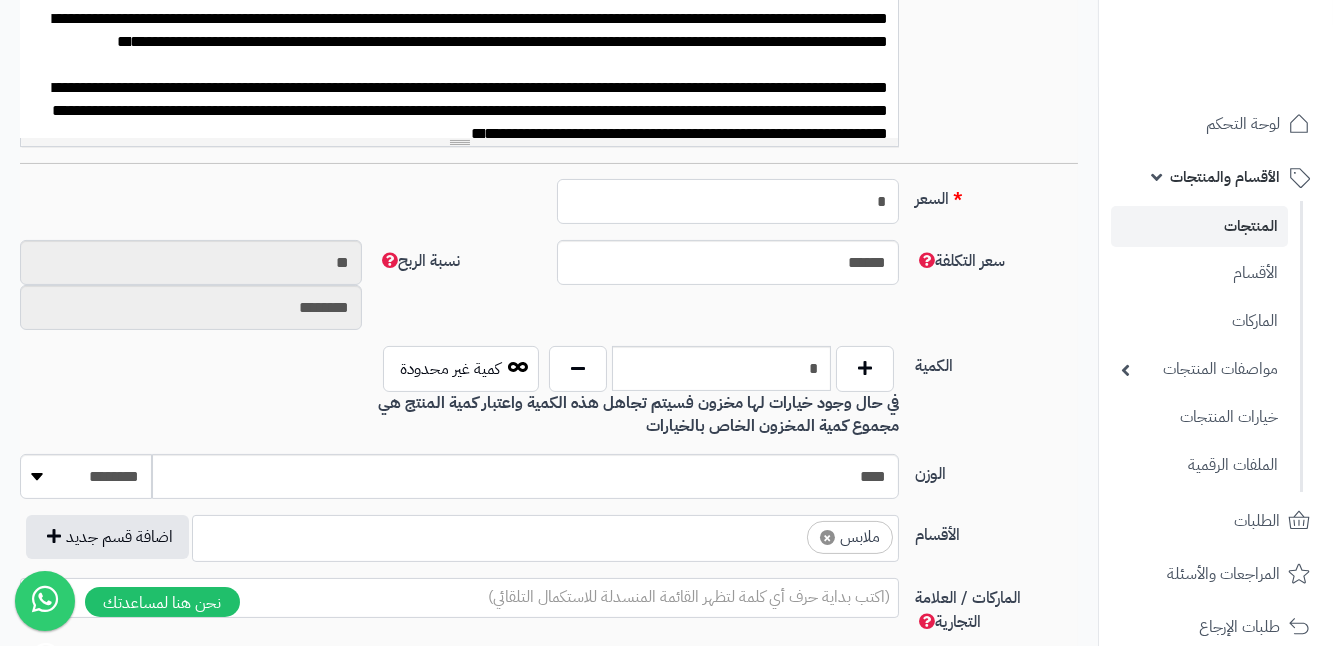 type 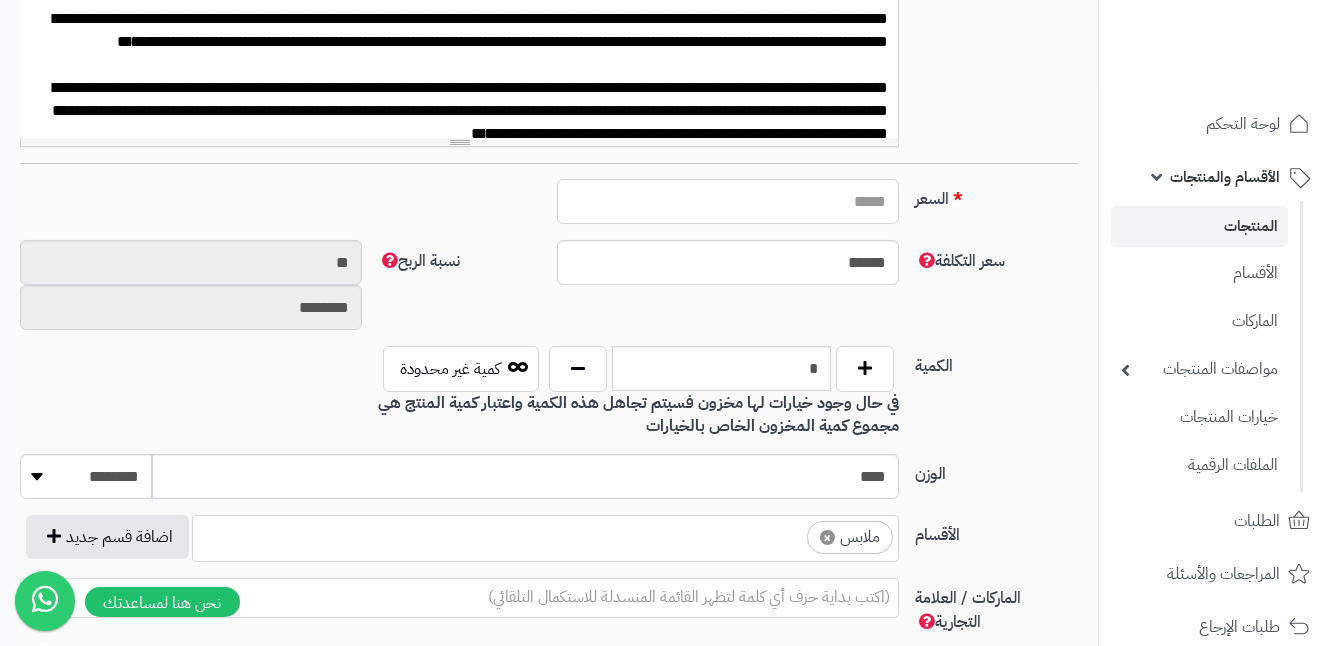 type on "*****" 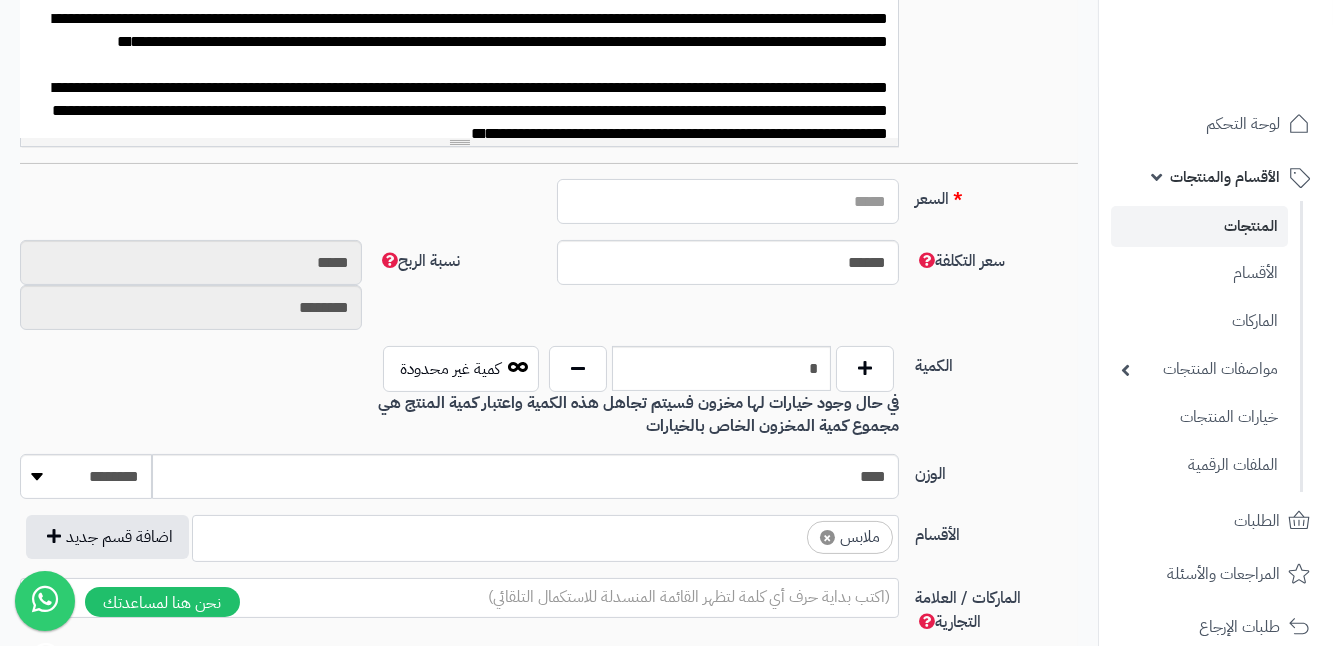 type on "*" 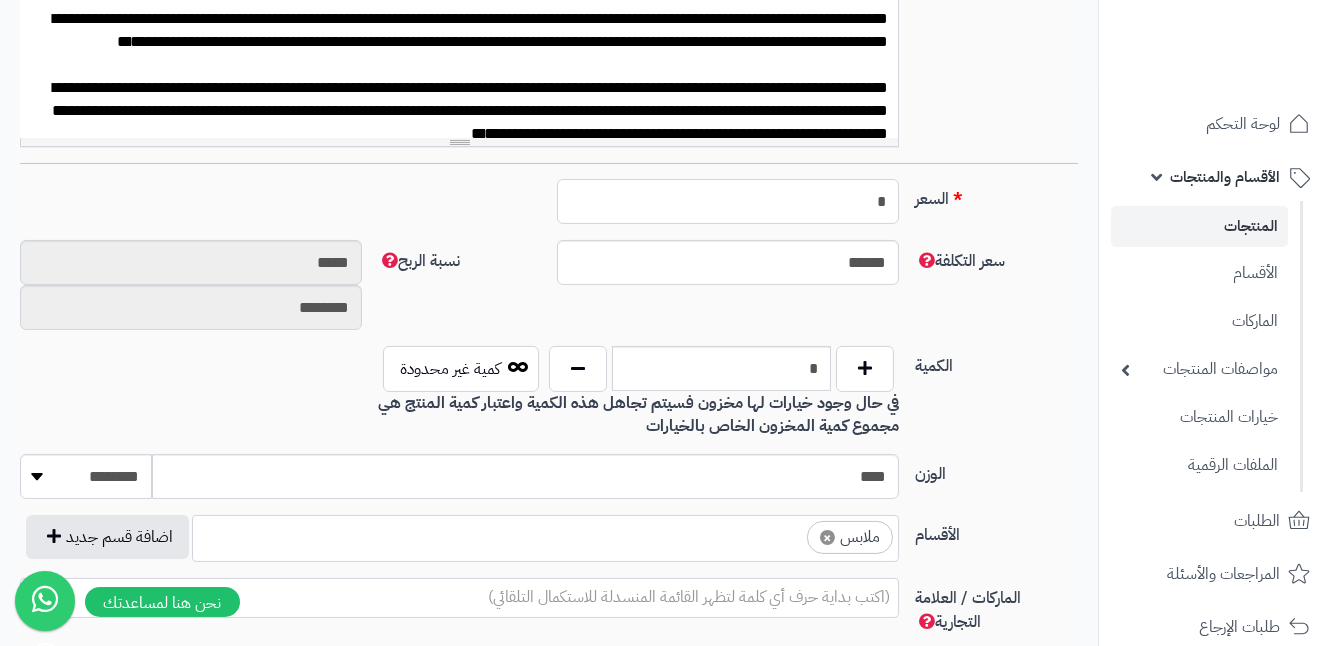 type on "**" 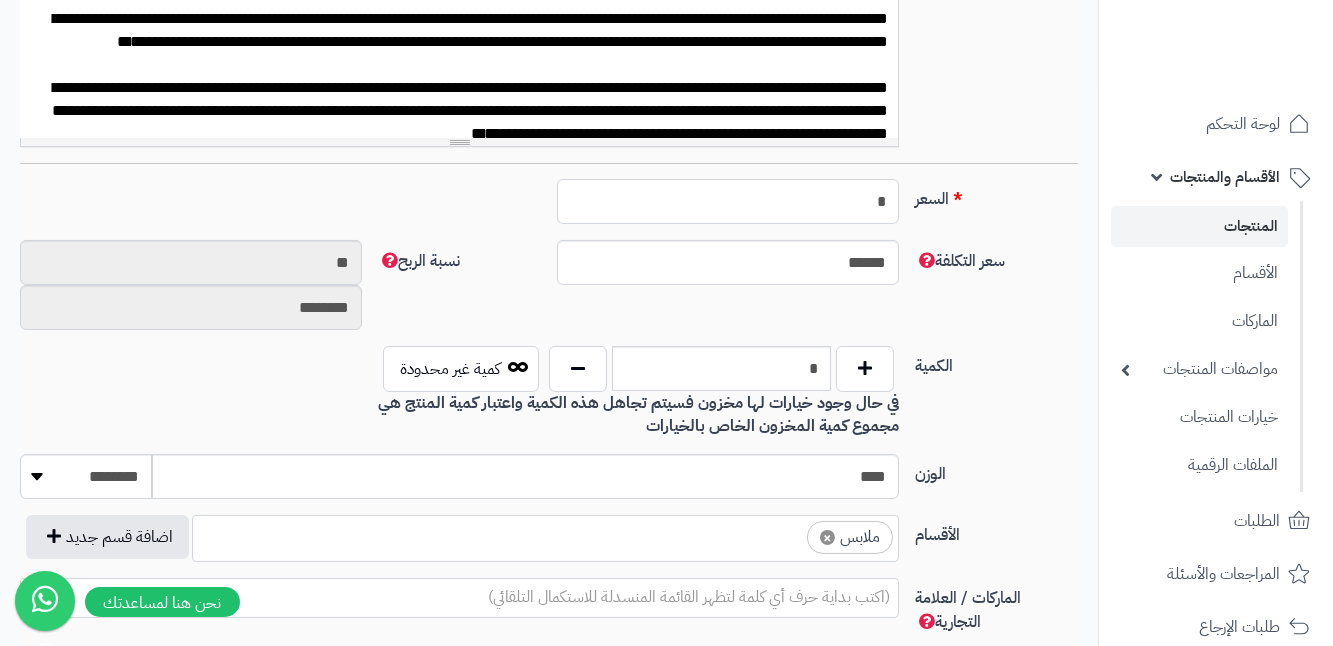 type on "**" 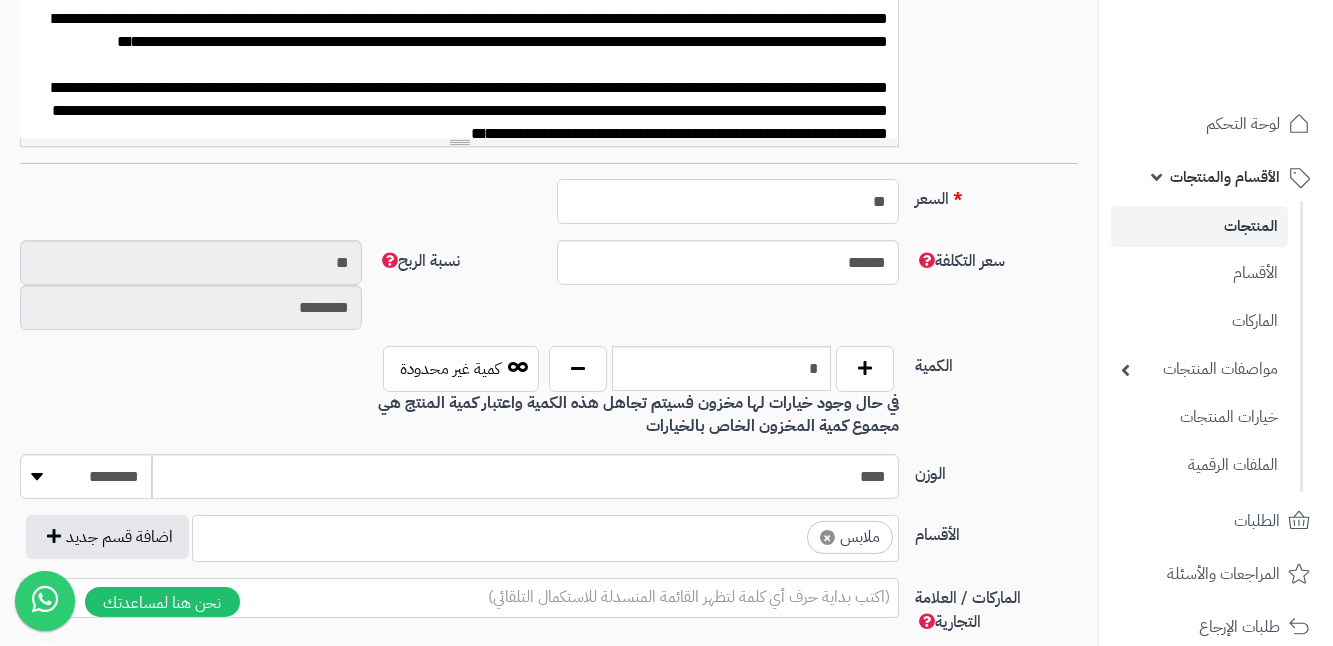 type on "*********" 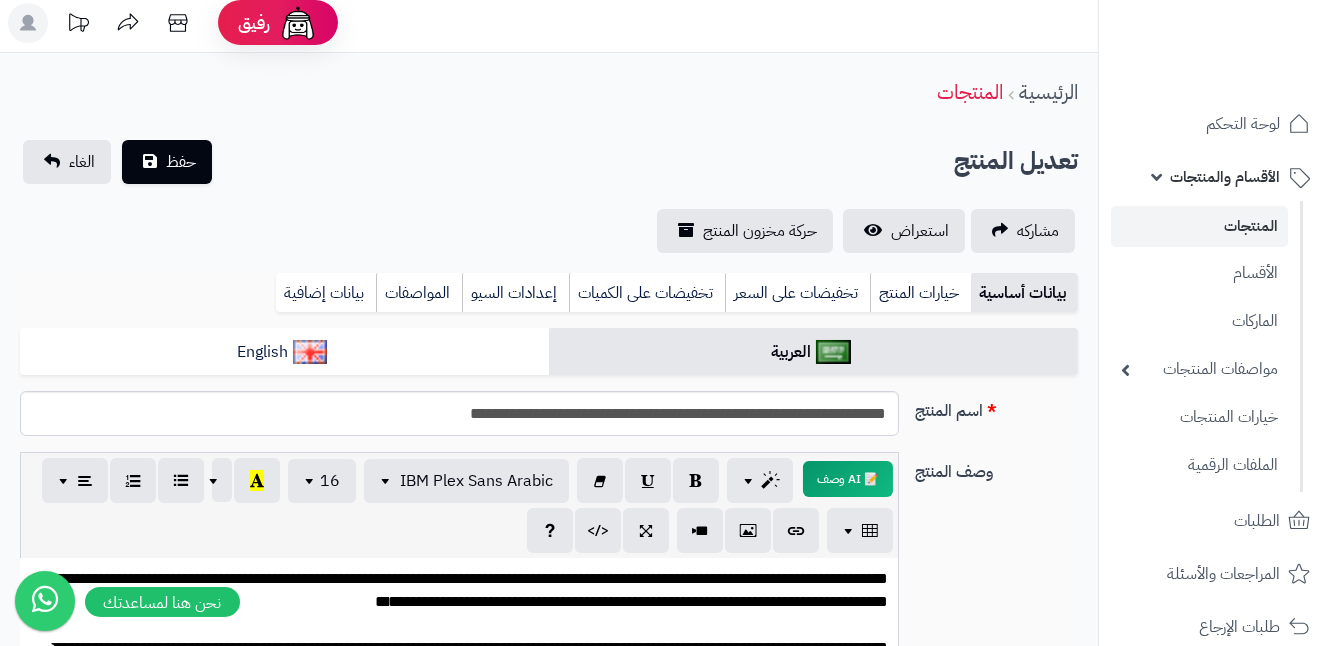 scroll, scrollTop: 0, scrollLeft: 0, axis: both 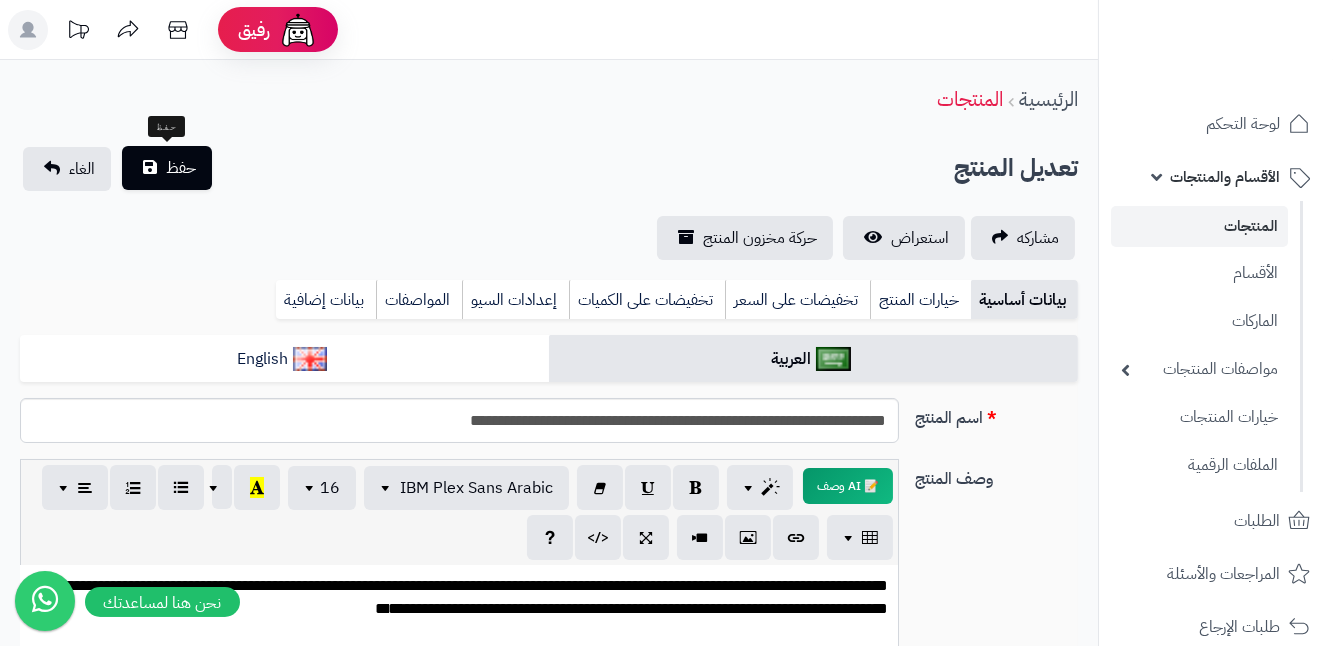 type on "**" 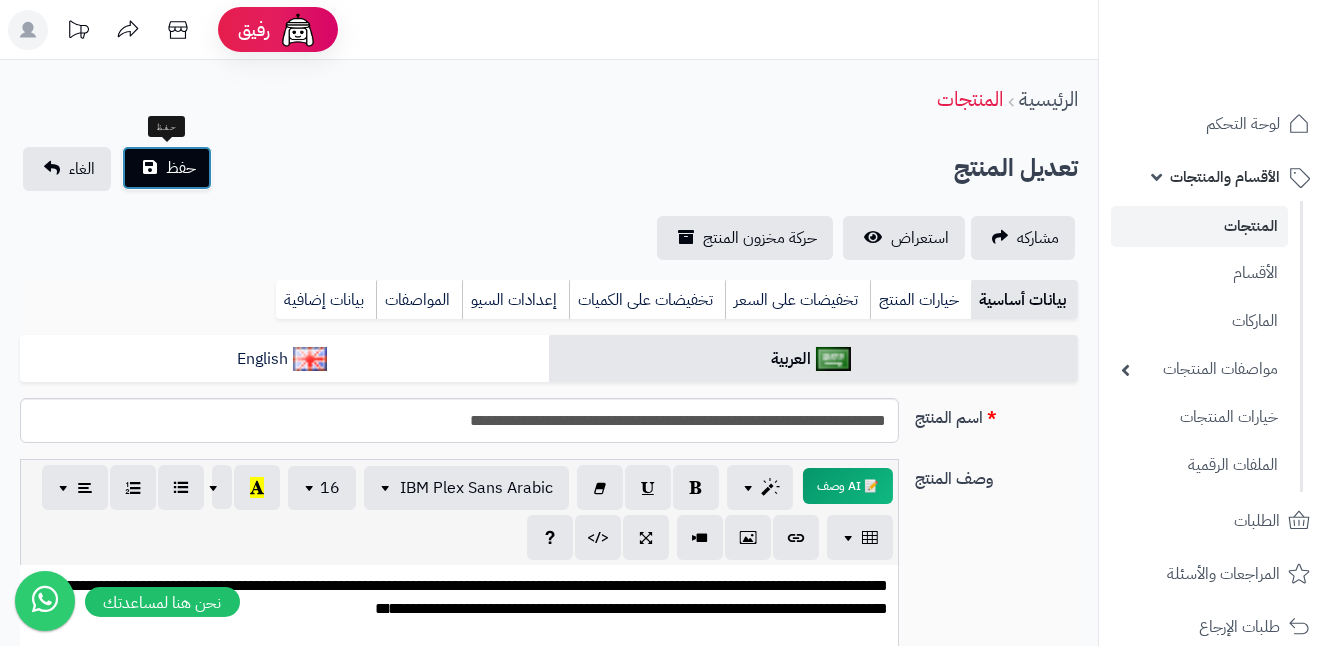 click on "حفظ" at bounding box center (181, 168) 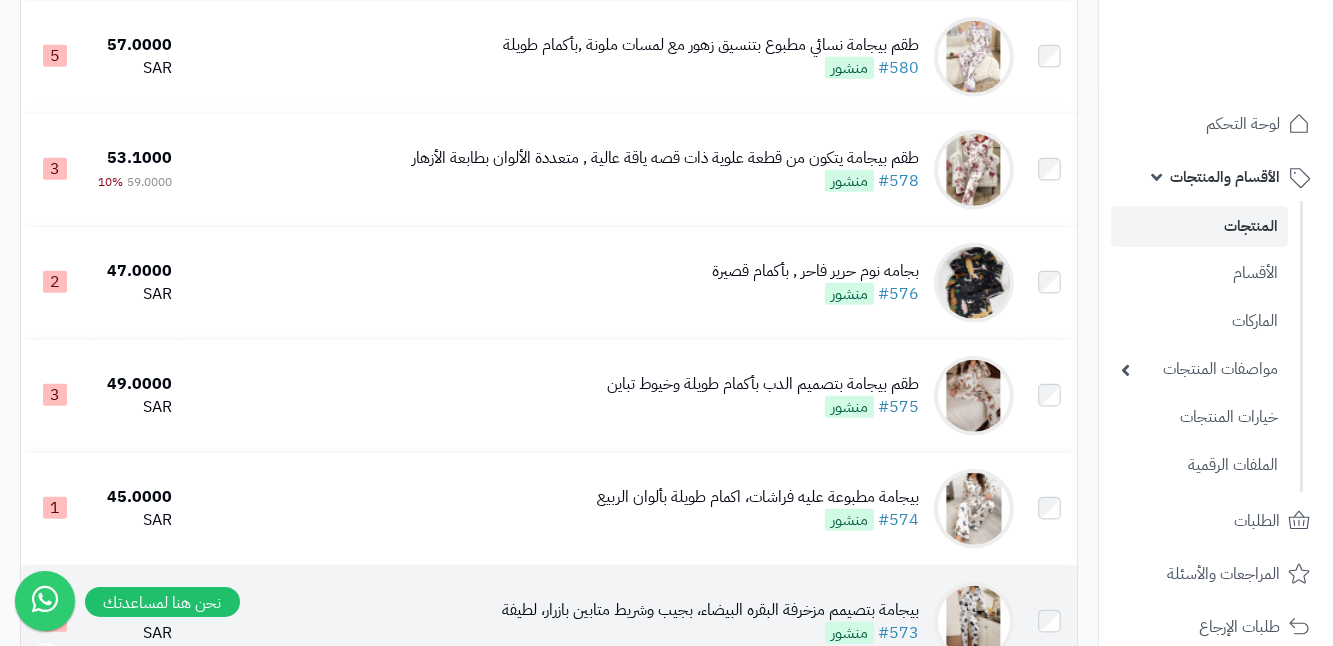 scroll, scrollTop: 4727, scrollLeft: 0, axis: vertical 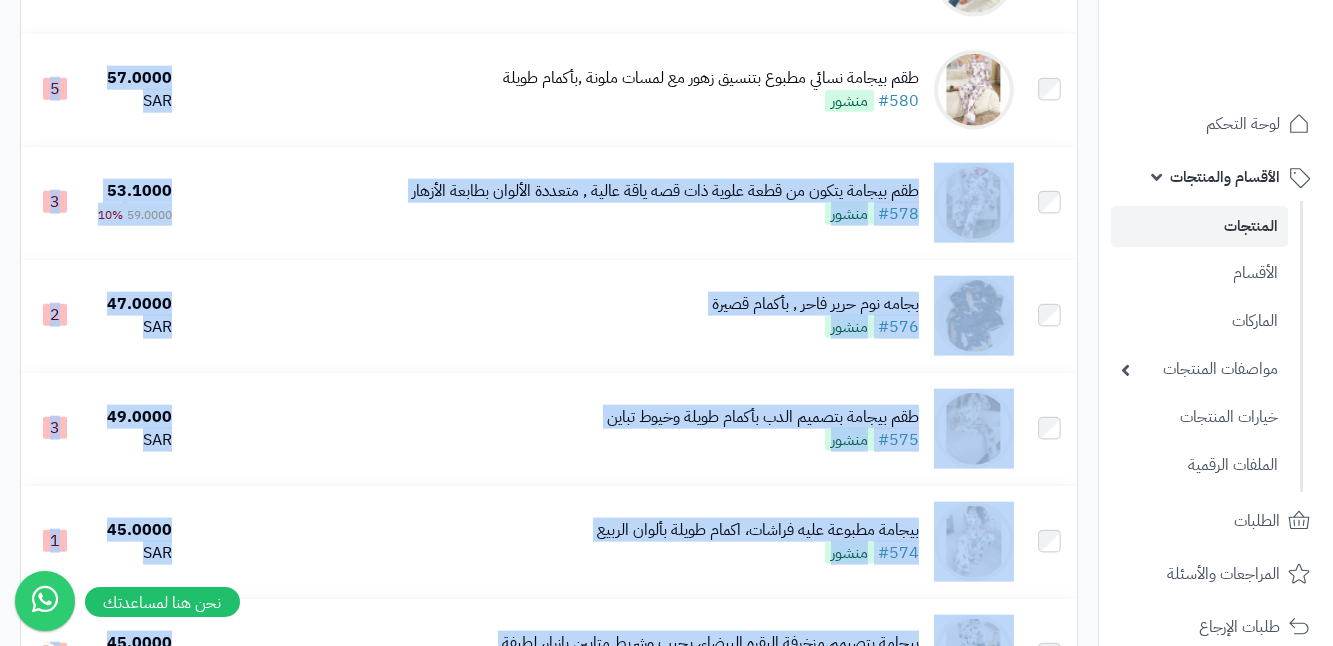 drag, startPoint x: 755, startPoint y: 692, endPoint x: 1162, endPoint y: 692, distance: 407 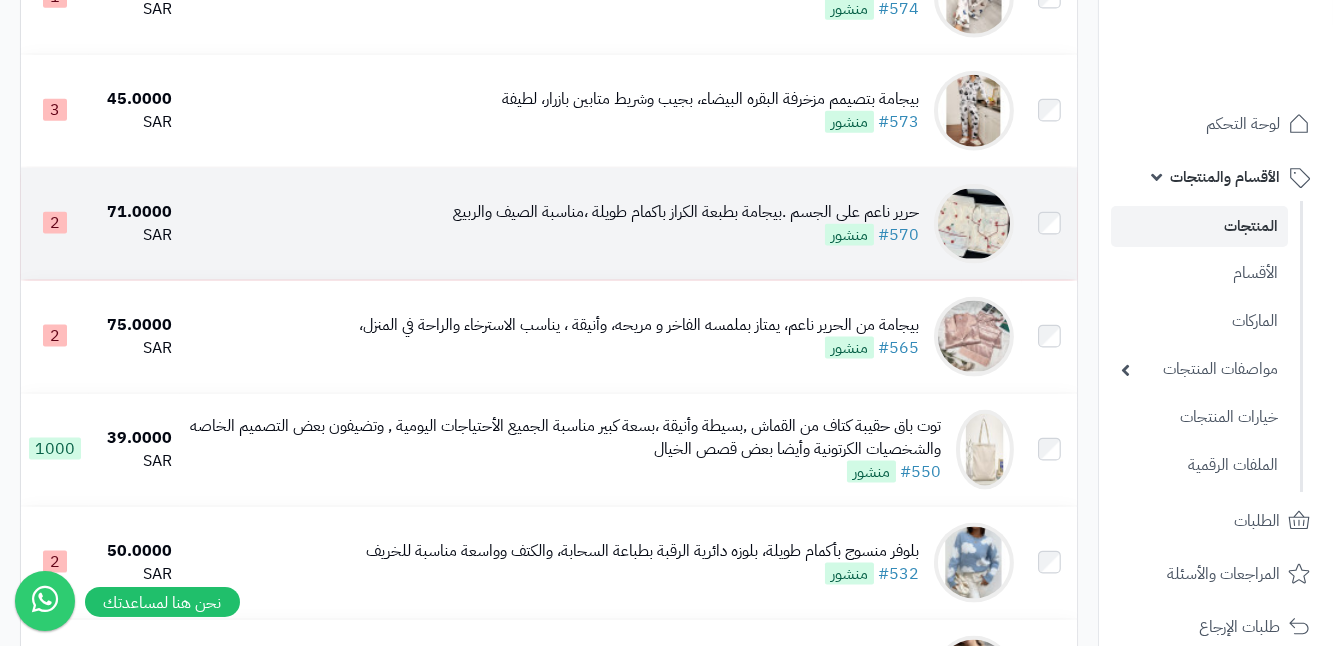 click at bounding box center (1049, 224) 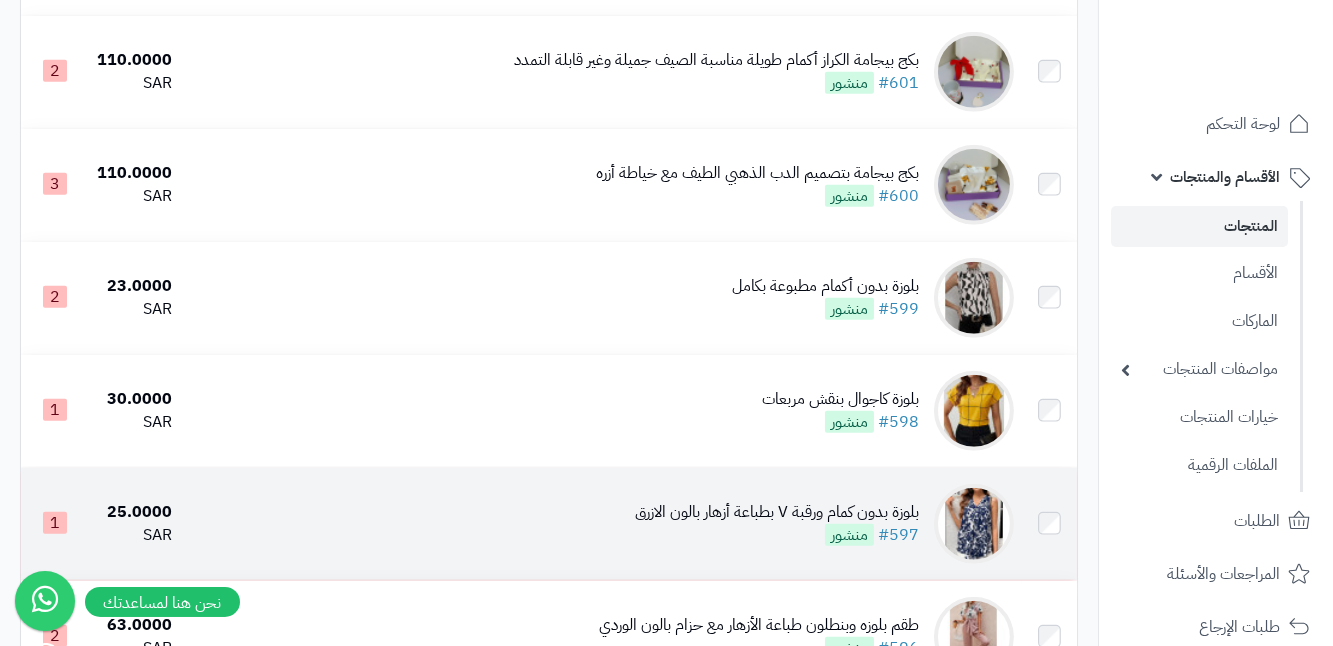 scroll, scrollTop: 3725, scrollLeft: 0, axis: vertical 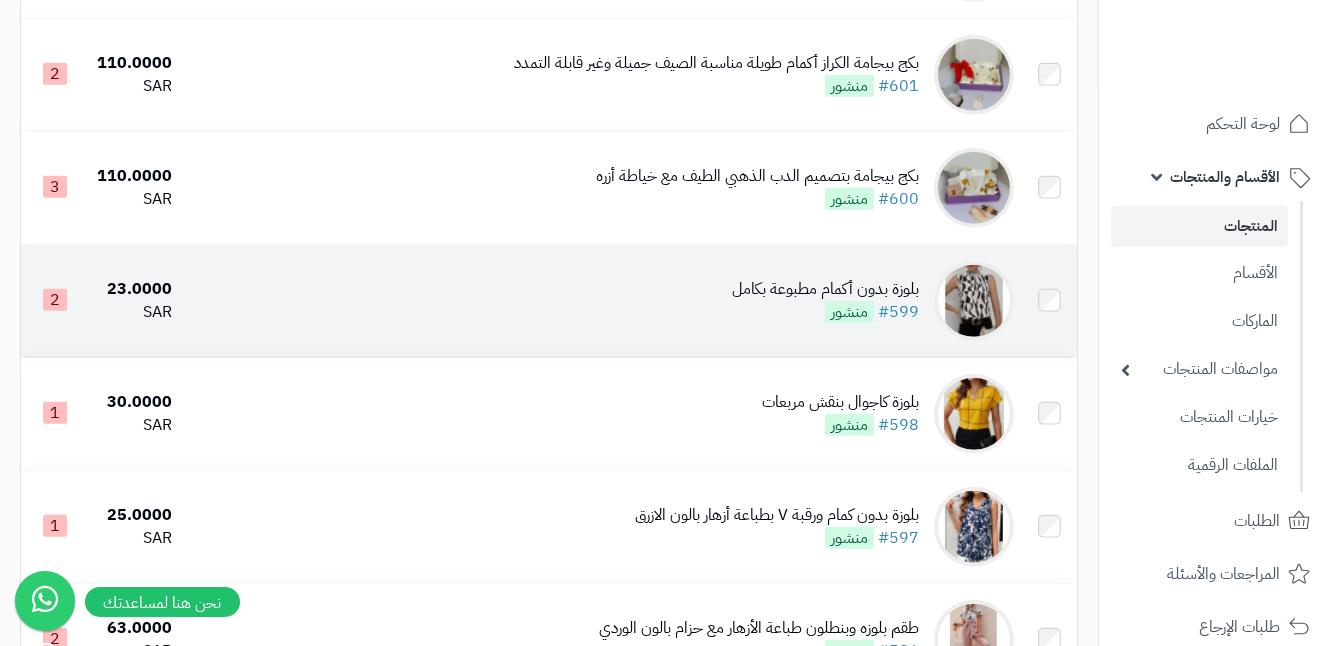 click on "بلوزة بدون أكمام مطبوعة بكامل
#599
منشور" at bounding box center [601, 301] 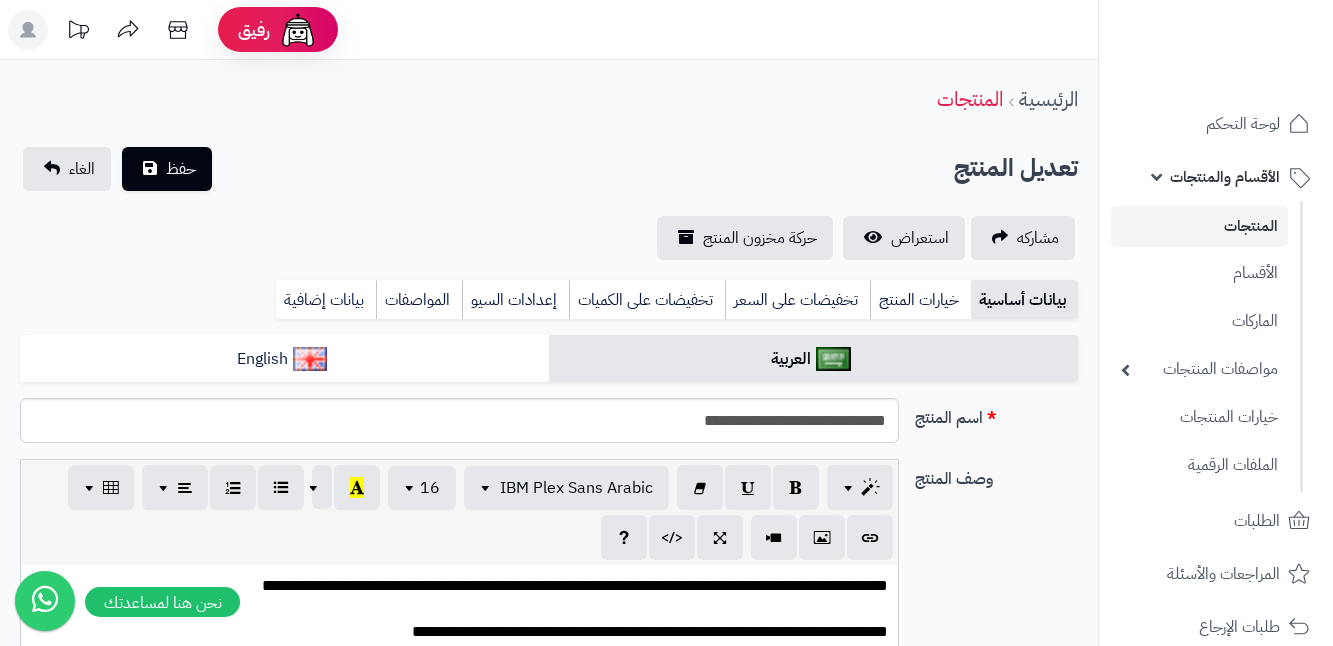 scroll, scrollTop: 0, scrollLeft: 0, axis: both 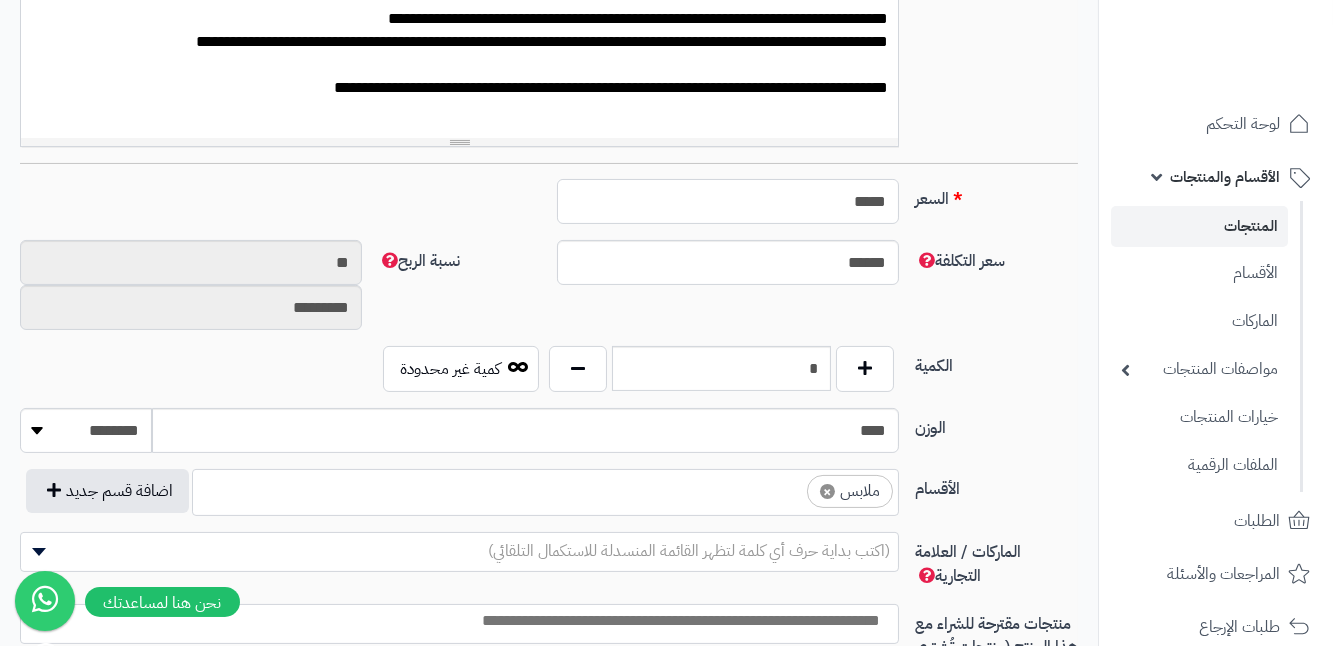 click on "*****" at bounding box center [728, 201] 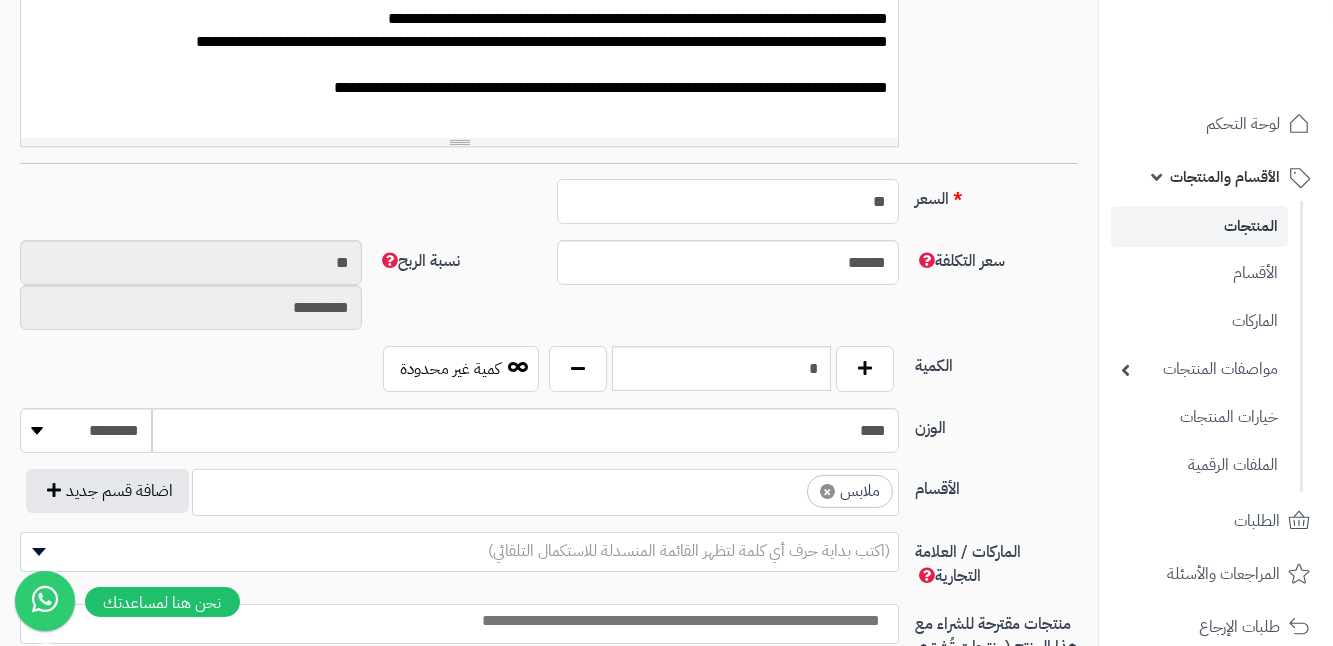 type on "*" 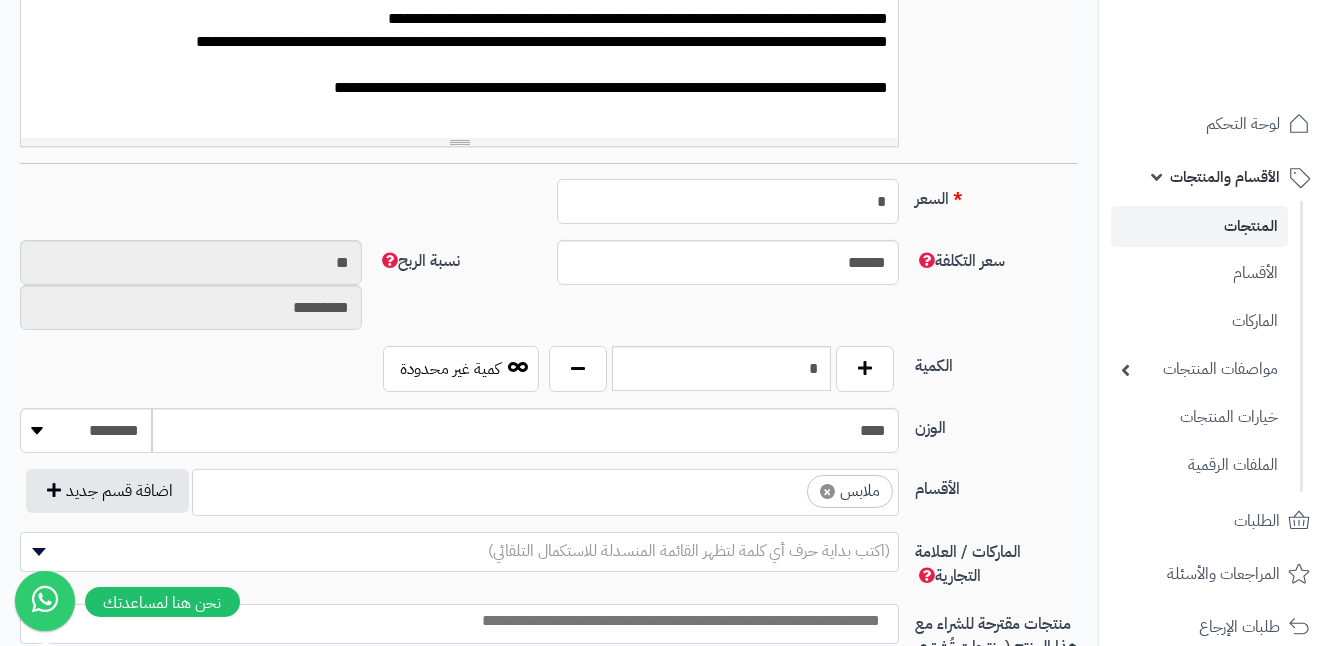 type on "********" 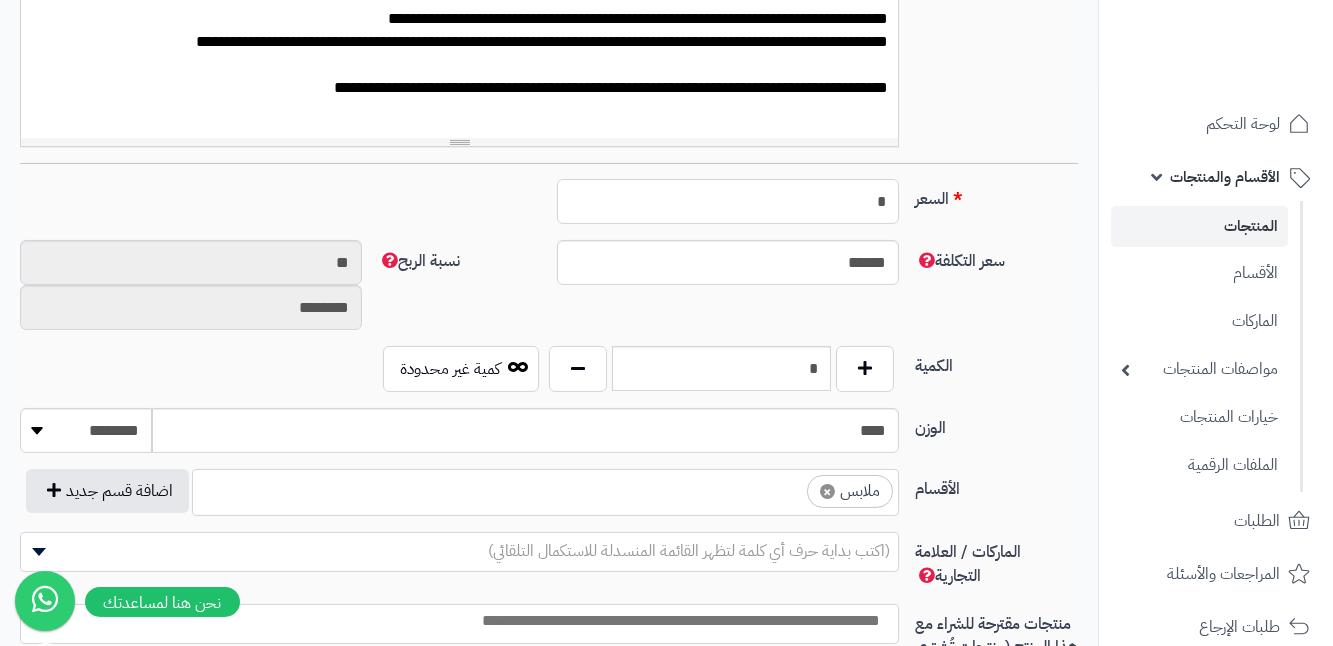 type on "**" 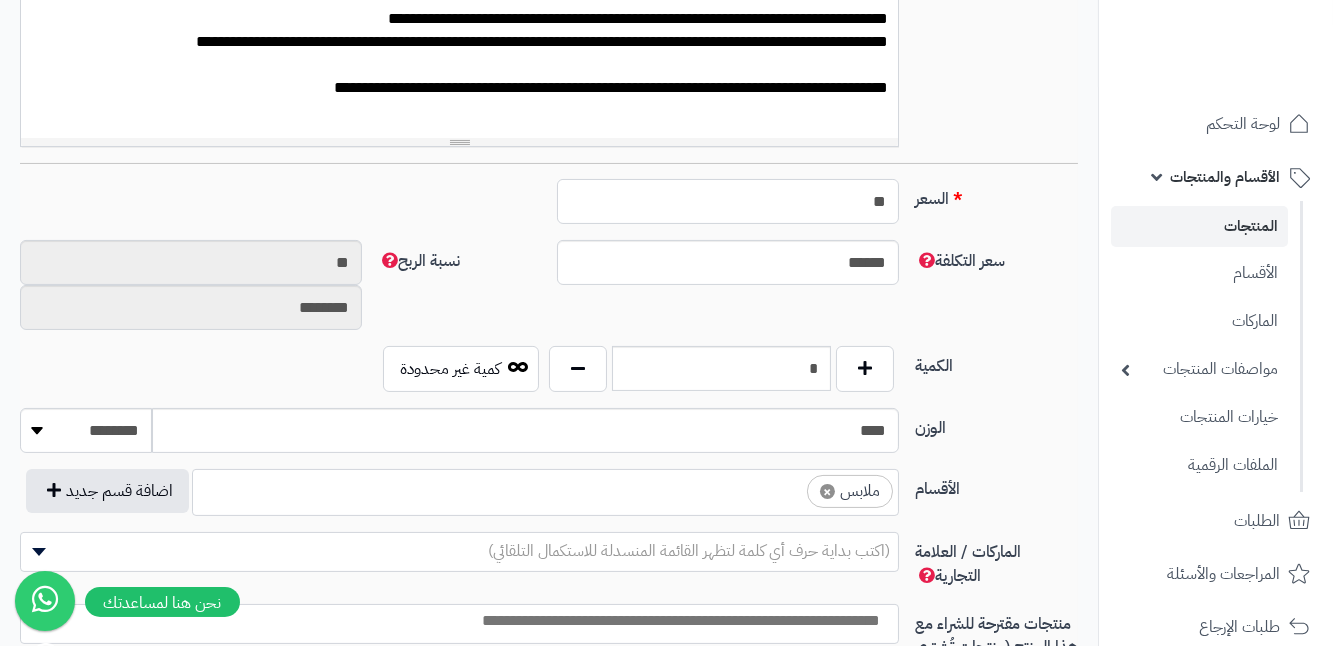 type on "*********" 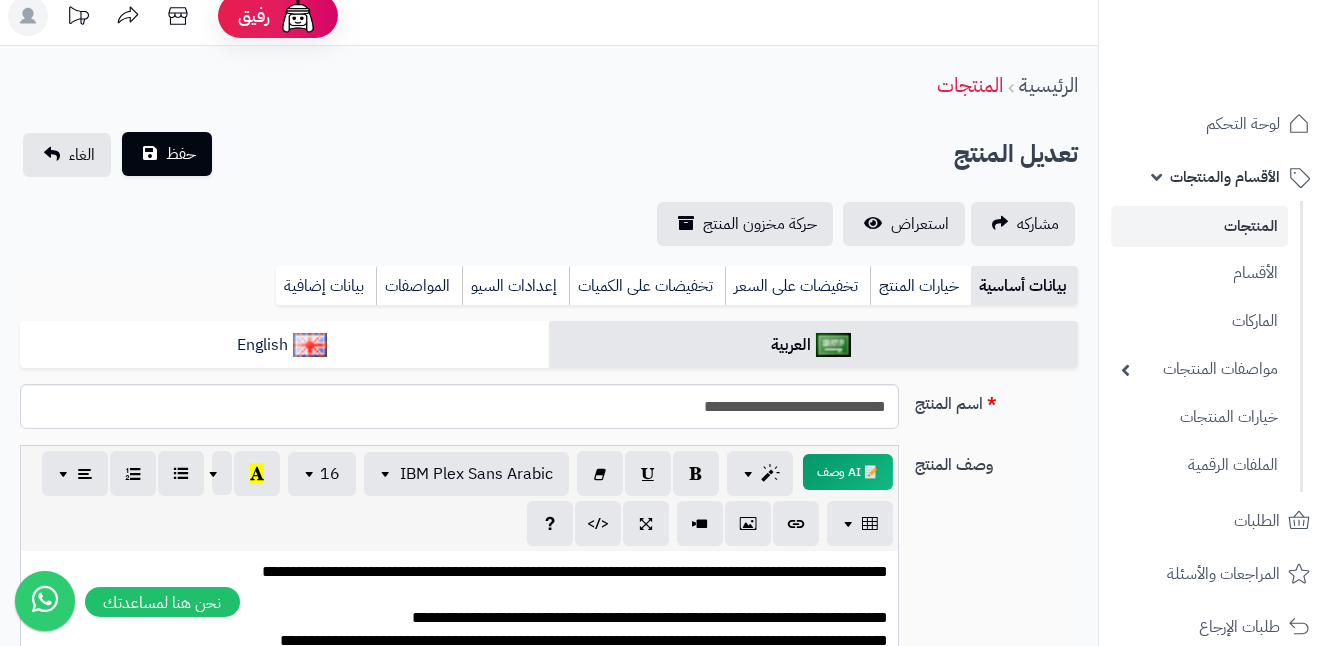 scroll, scrollTop: 0, scrollLeft: 0, axis: both 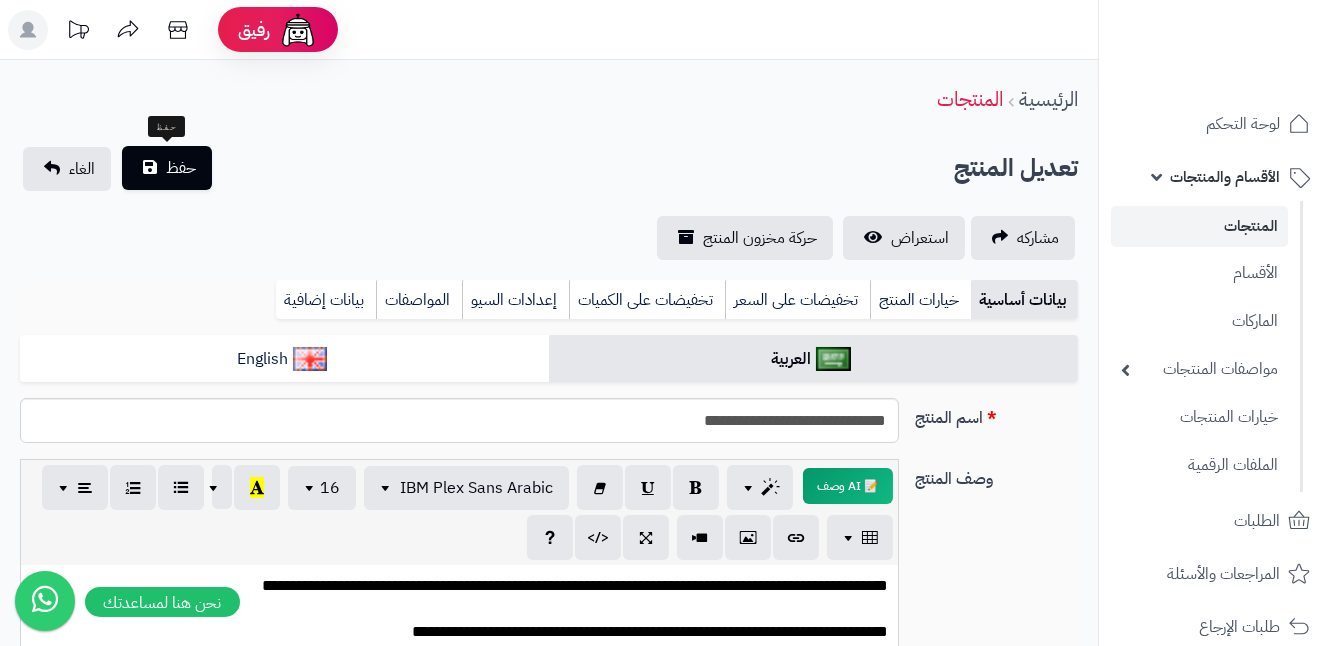type on "**" 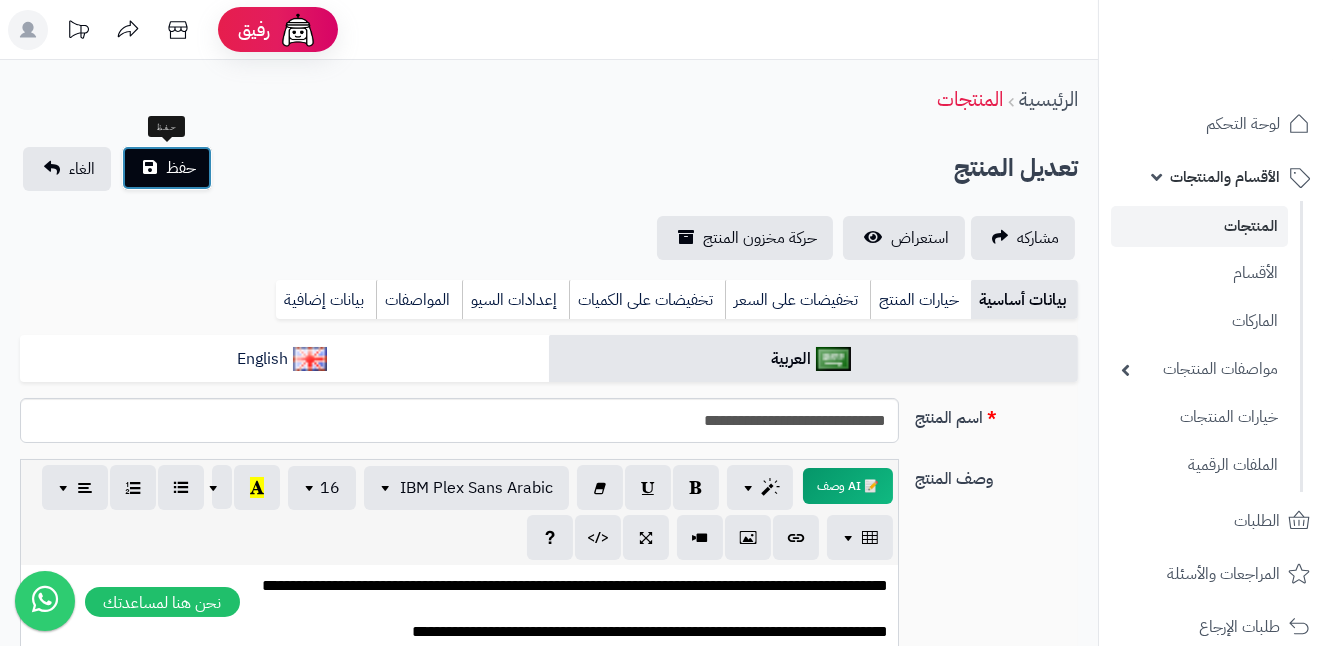 click on "حفظ" at bounding box center [167, 168] 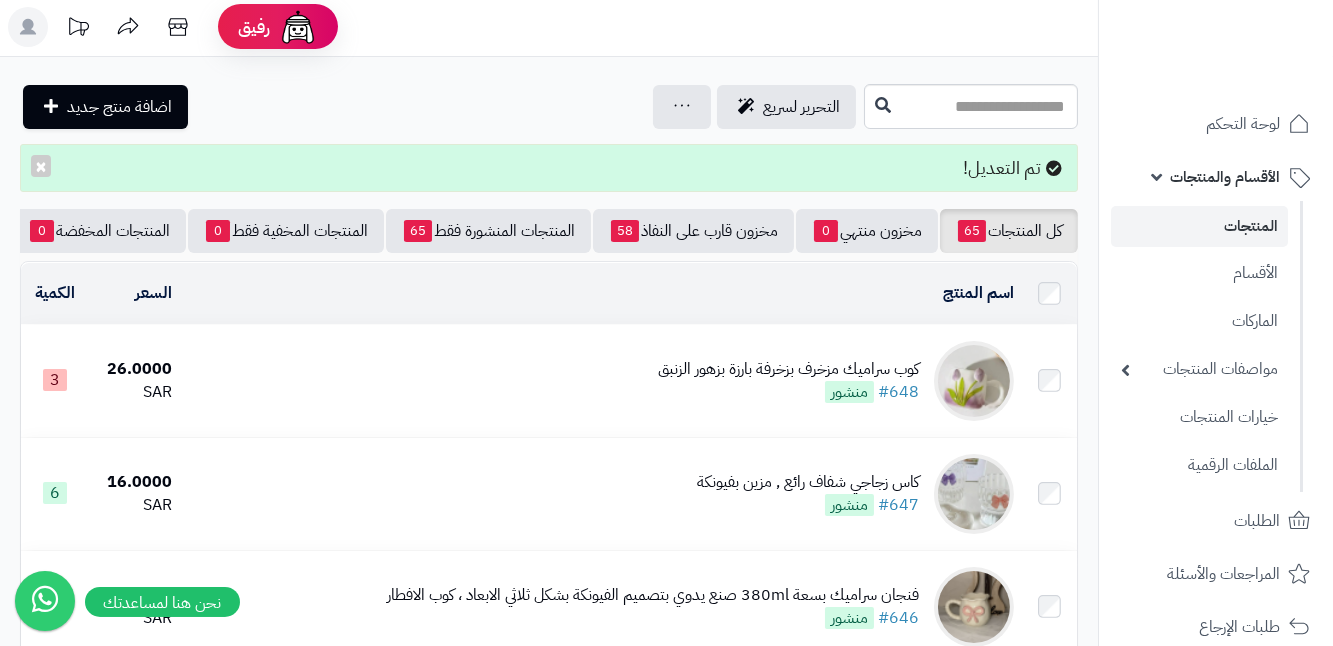 scroll, scrollTop: 0, scrollLeft: 0, axis: both 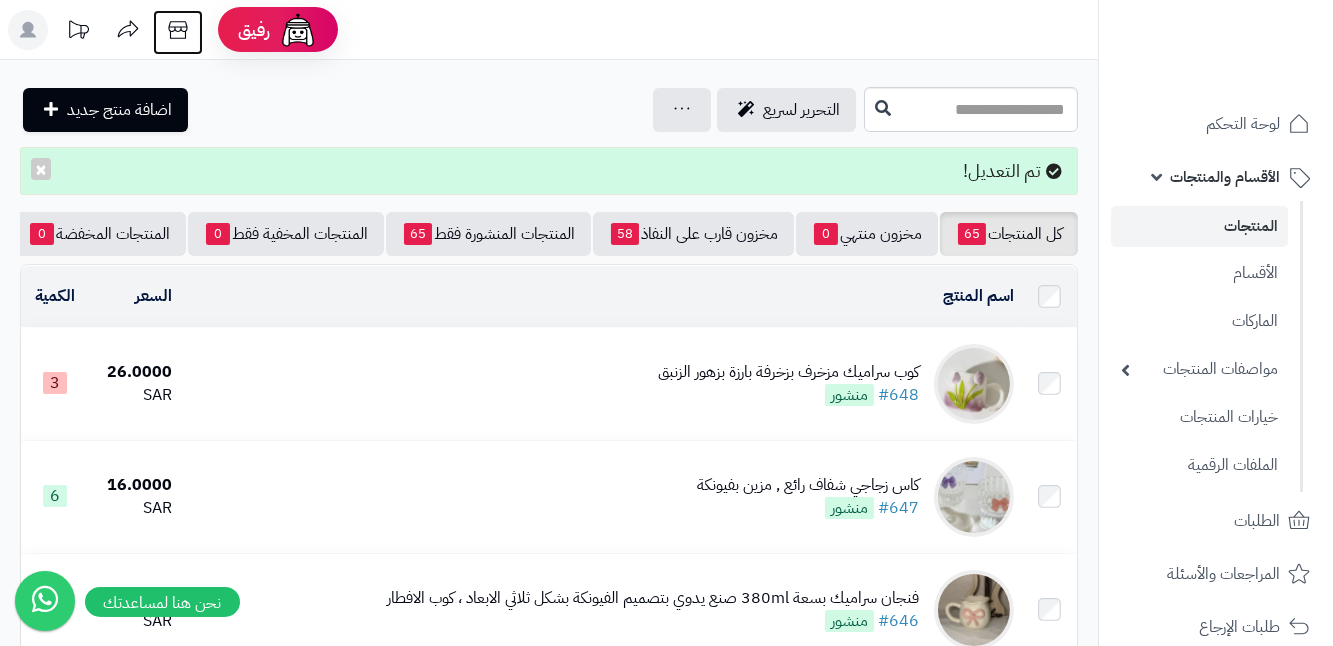 click 